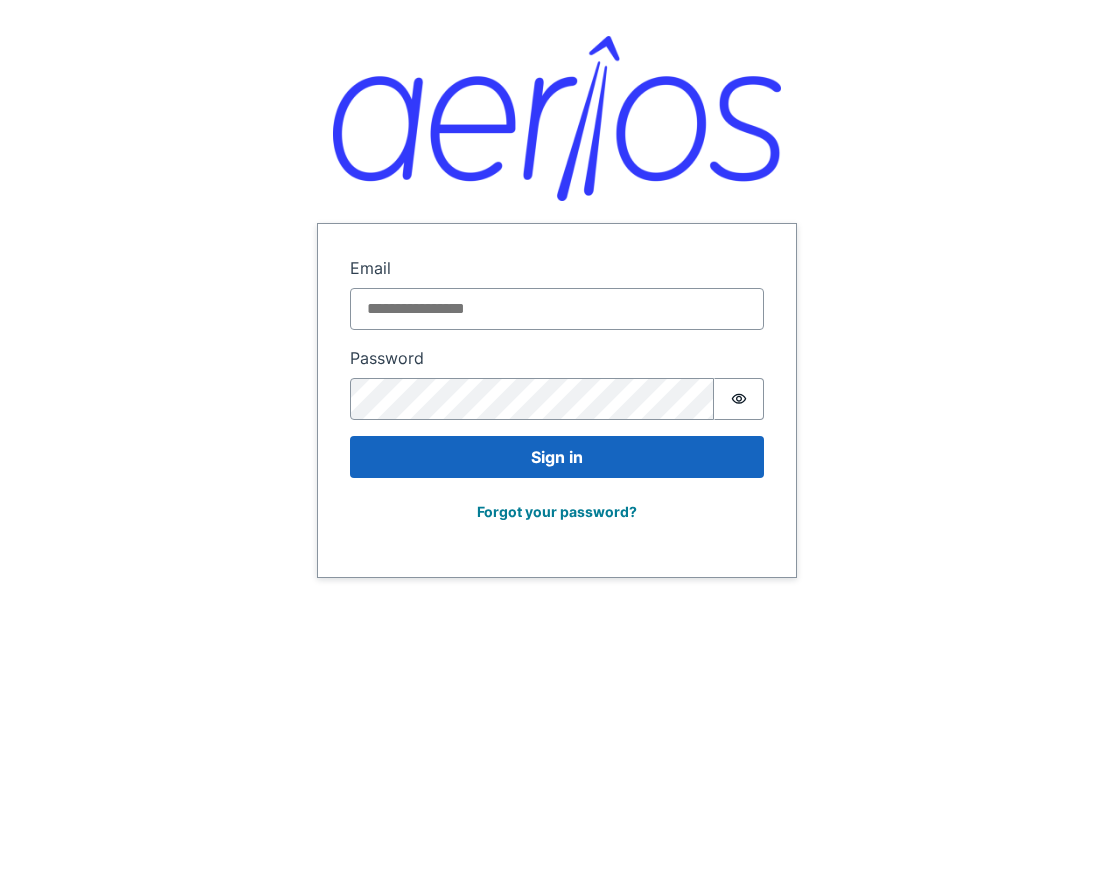 scroll, scrollTop: 0, scrollLeft: 0, axis: both 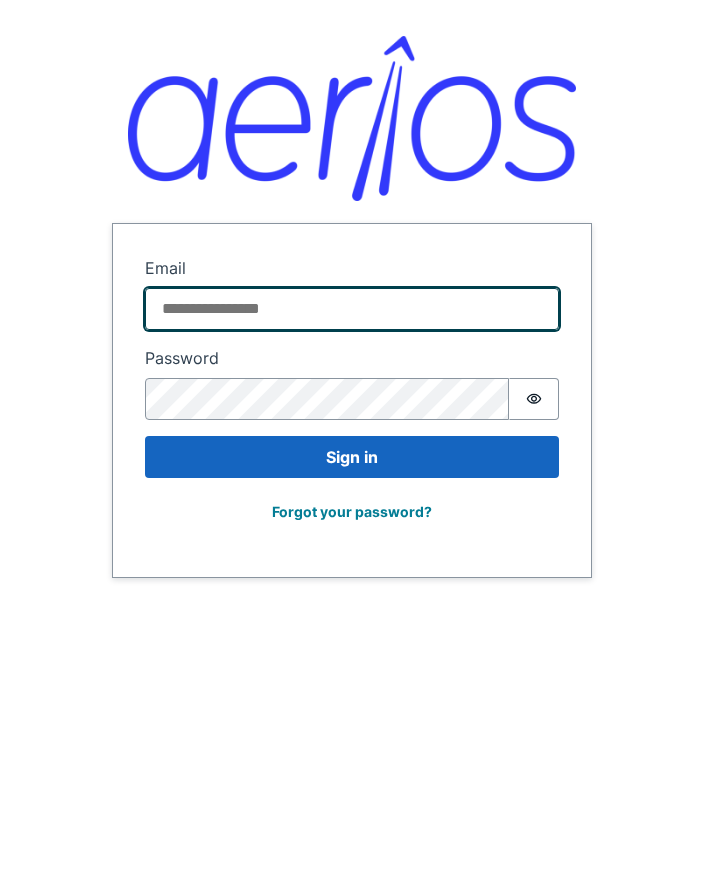 click on "Email" at bounding box center [352, 309] 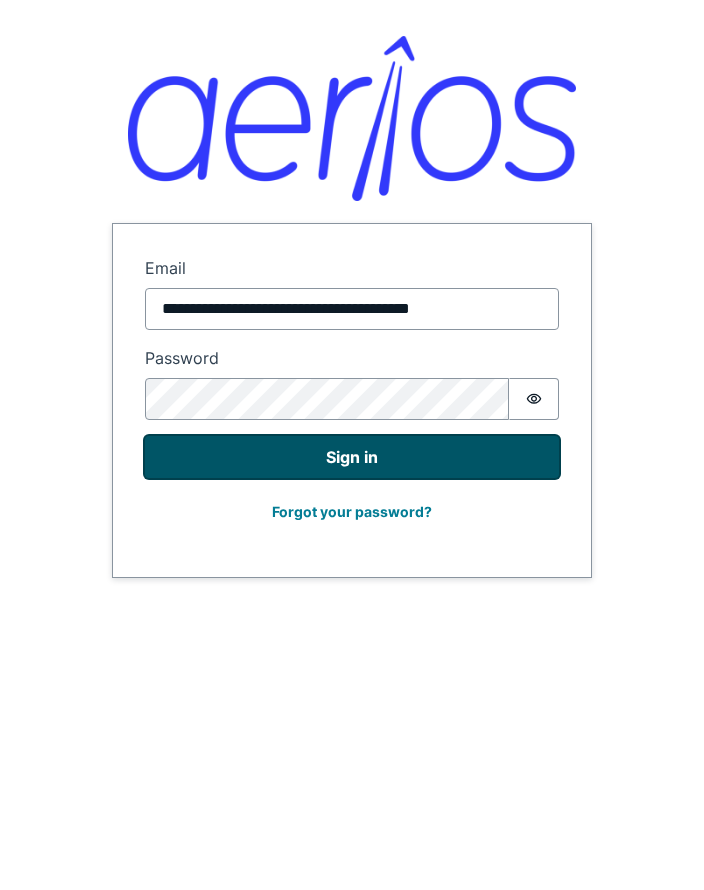 click on "Sign in" at bounding box center [352, 457] 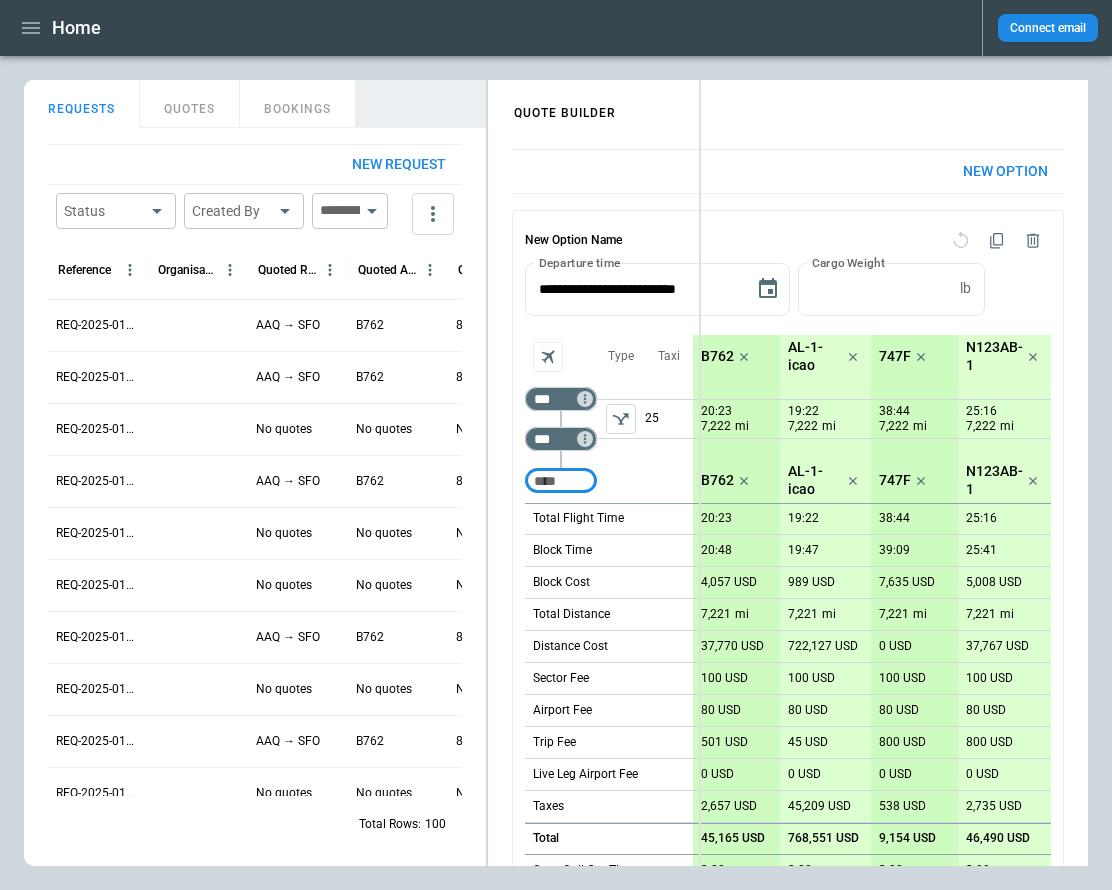 click on "FindBorderBarSize QUOTE BUILDER REQUESTS QUOTES BOOKINGS New request Status ​ Created By ​ [PERSON] ​ Reference Organisation Quoted Route Quoted Aircraft Quoted Price Request Created At (UTC+03:00) Status REQ-2025-010740 AAQ → SFO B762 87,284 USD [DATE] [TIME] draft REQ-2025-010739 AAQ → SFO B762 87,284 USD [DATE] [TIME] draft REQ-2025-010738 No quotes No quotes No quotes [DATE] [TIME] draft REQ-2025-010737 AAQ → SFO B762 87,284 USD [DATE] [TIME] draft REQ-2025-010736 No quotes No quotes No quotes [DATE] [TIME] draft REQ-2025-010735 No quotes No quotes No quotes [DATE] [TIME] draft REQ-2025-010734 AAQ → SFO B762 87,284 USD [DATE] [TIME] draft REQ-2025-010733 No quotes No quotes No quotes [DATE] [TIME] draft REQ-2025-010732 AAQ → SFO B762 87,284 USD [DATE] [TIME] draft REQ-2025-010731 No quotes No quotes No quotes [DATE] [TIME] draft REQ-2025-010730 AAQ → SFO B762 87,284 USD [DATE] [TIME] draft REQ-2025-010729 AAQ → SFO B762 87,284 USD [DATE] [TIME] *" at bounding box center [556, 473] 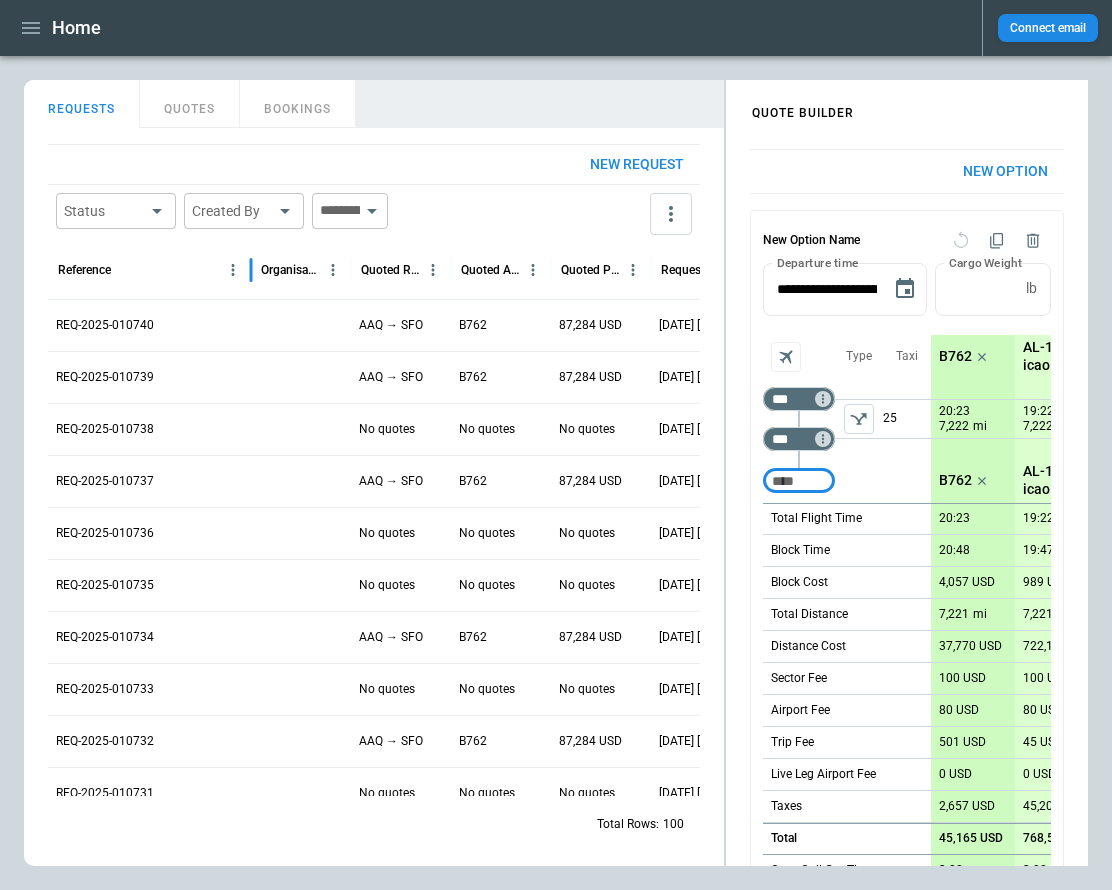 drag, startPoint x: 150, startPoint y: 266, endPoint x: 253, endPoint y: 272, distance: 103.17461 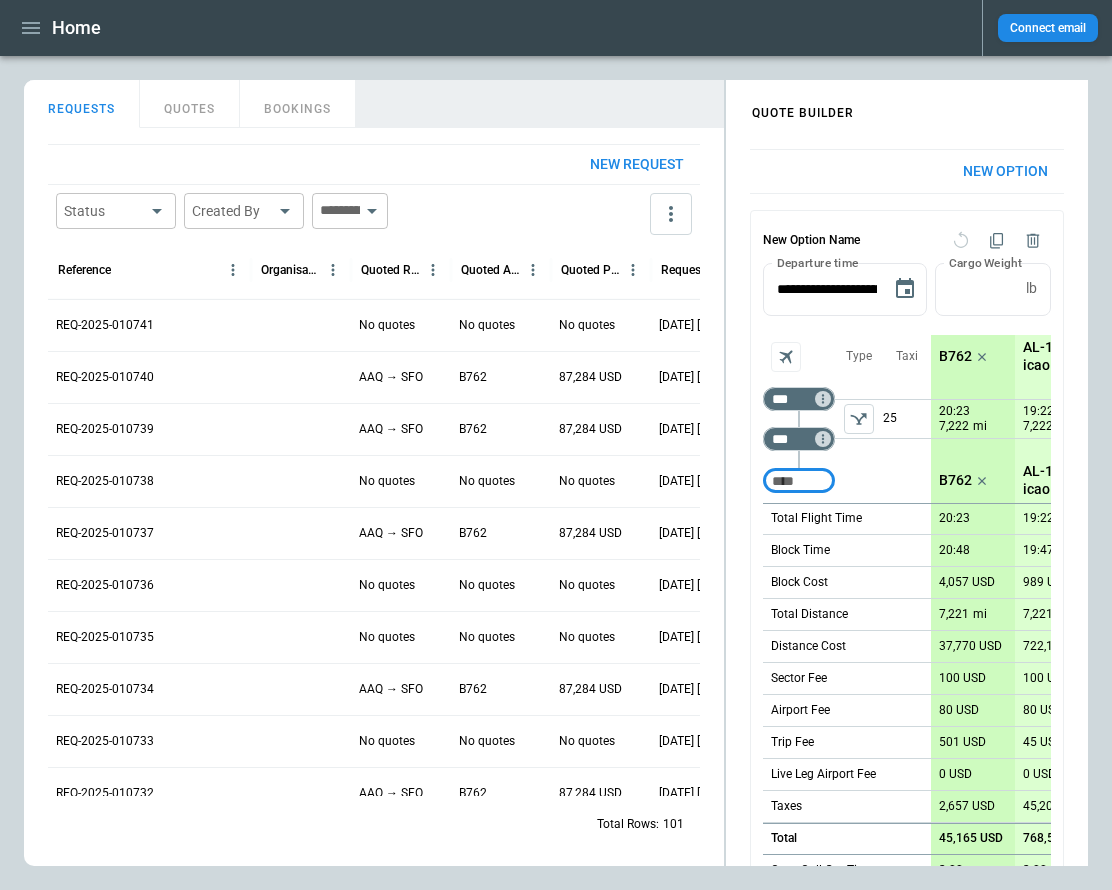 click on "Home Connect email FindBorderBarSize QUOTE BUILDER REQUESTS QUOTES BOOKINGS New request Status ​ Created By ​ [PERSON] ​ Reference Organisation Quoted Route Quoted Aircraft Quoted Price Request Created At (UTC+03:00) Status Created by REQ-2025-010741 No quotes No quotes No quotes [DATE] [TIME] draft [PERSON] REQ-2025-010740 AAQ → SFO B762 87,284 USD [DATE] [TIME] draft [PERSON] REQ-2025-010739 AAQ → SFO B762 87,284 USD [DATE] [TIME] draft [PERSON] REQ-2025-010738 No quotes No quotes No quotes [DATE] [TIME] draft [PERSON] REQ-2025-010737 AAQ → SFO B762 87,284 USD [DATE] [TIME] draft [PERSON] REQ-2025-010736 No quotes No quotes No quotes [DATE] [TIME] draft [PERSON] REQ-2025-010735 No quotes No quotes No quotes [DATE] [TIME] draft [PERSON] REQ-2025-010734 AAQ → SFO B762 87,284 USD [DATE] [TIME] draft [PERSON] REQ-2025-010733 No quotes No quotes No quotes [DATE] [TIME] draft [PERSON] REQ-2025-010732 AAQ → SFO B762 87,284 USD [DATE] [TIME] draft 101" at bounding box center [556, 445] 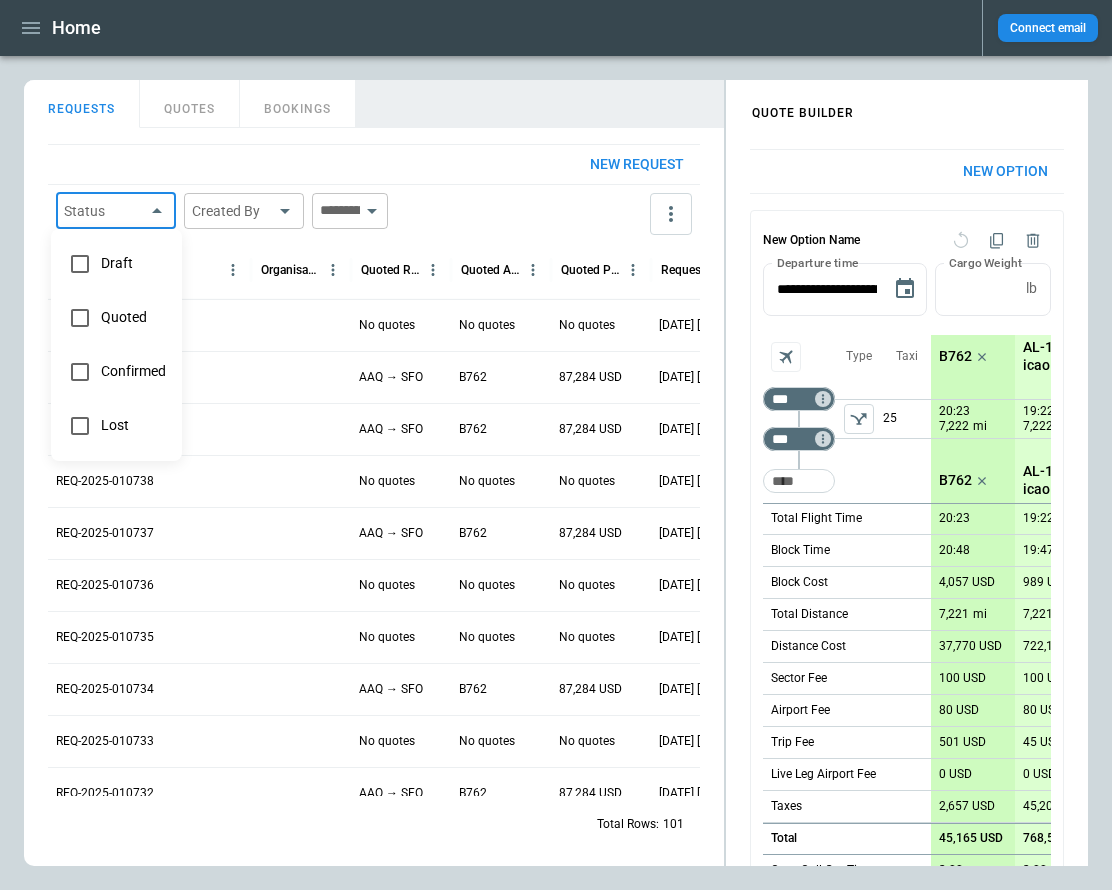 click on "Draft" at bounding box center [133, 263] 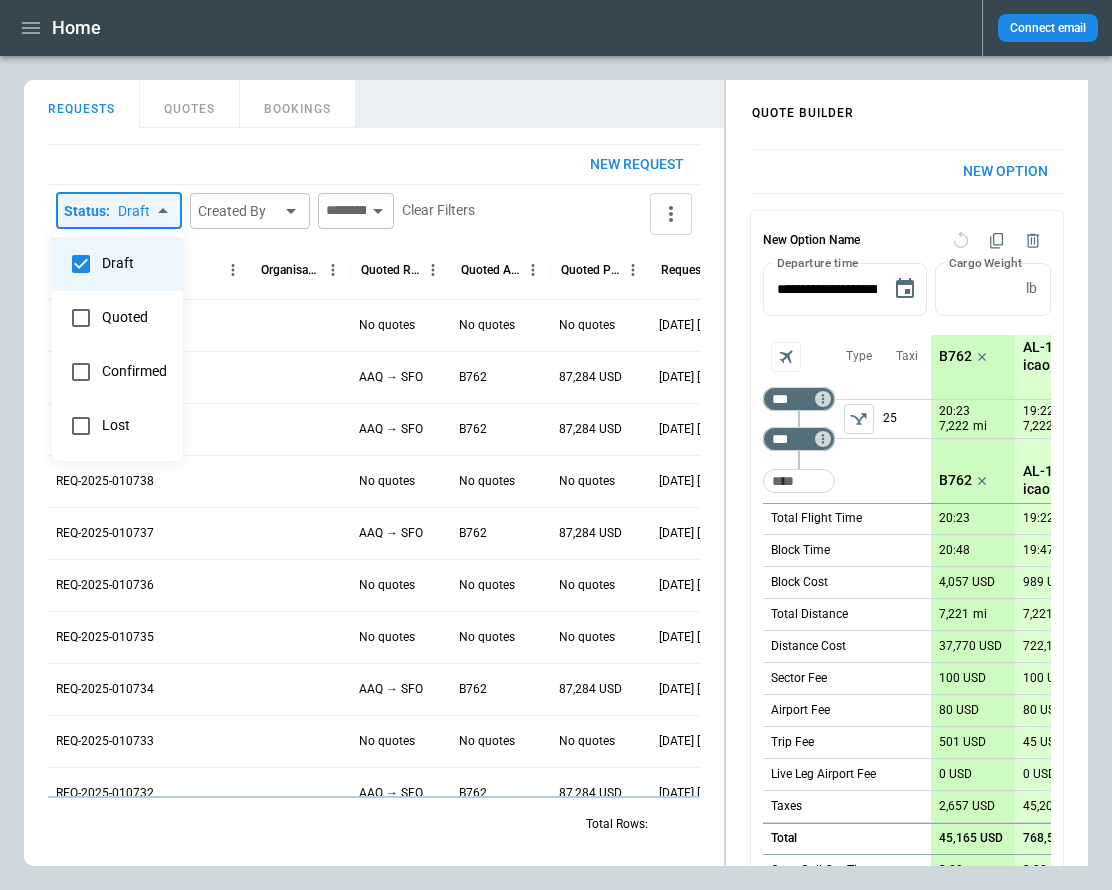 click at bounding box center [556, 445] 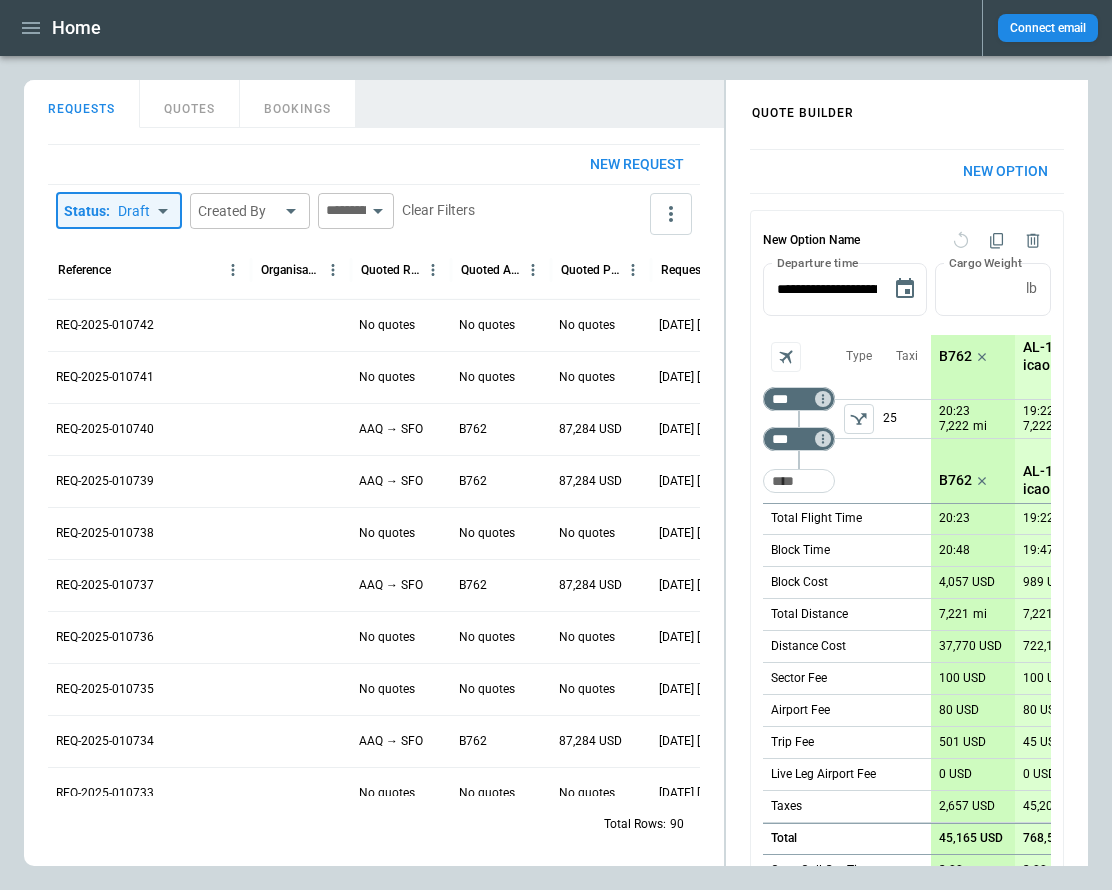 click on "Home Connect email FindBorderBarSize QUOTE BUILDER REQUESTS QUOTES BOOKINGS New request Status : Draft *** ​ Created By ​ [PERSON] ​ Clear Filters Reference Organisation Quoted Route Quoted Aircraft Quoted Price Request Created At (UTC+03:00) Status Created by REQ-2025-010742 No quotes No quotes No quotes [DATE] [TIME] draft [PERSON] REQ-2025-010741 No quotes No quotes No quotes [DATE] [TIME] draft [PERSON] REQ-2025-010740 AAQ → SFO B762 87,284 USD [DATE] [TIME] draft [PERSON] REQ-2025-010739 AAQ → SFO B762 87,284 USD [DATE] [TIME] draft [PERSON] REQ-2025-010738 No quotes No quotes No quotes [DATE] [TIME] draft [PERSON] REQ-2025-010737 AAQ → SFO B762 87,284 USD [DATE] [TIME] draft [PERSON] REQ-2025-010736 No quotes No quotes No quotes [DATE] [TIME] draft [PERSON] REQ-2025-010735 No quotes No quotes No quotes [DATE] [TIME] draft [PERSON] REQ-2025-010734 AAQ → SFO B762 87,284 USD [DATE] [TIME] draft [PERSON] REQ-2025-010733 No quotes No quotes No quotes" at bounding box center (556, 445) 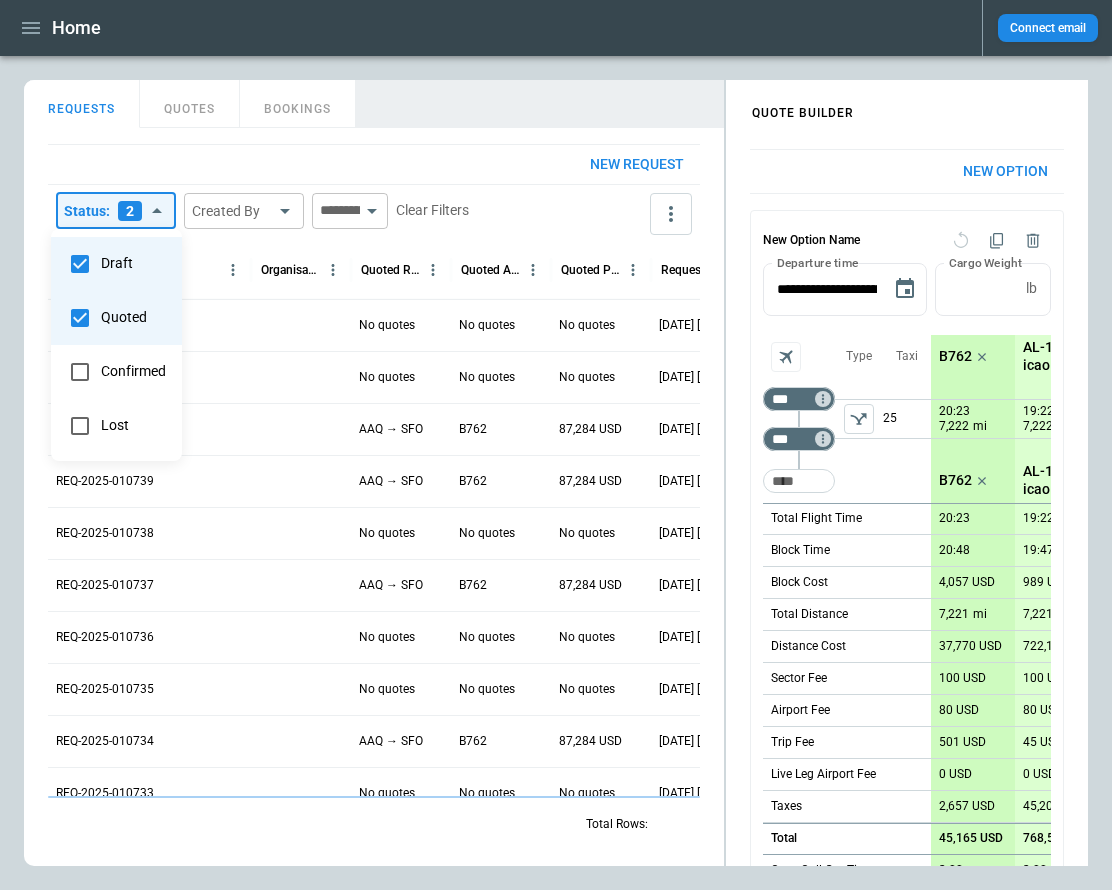 click at bounding box center [556, 445] 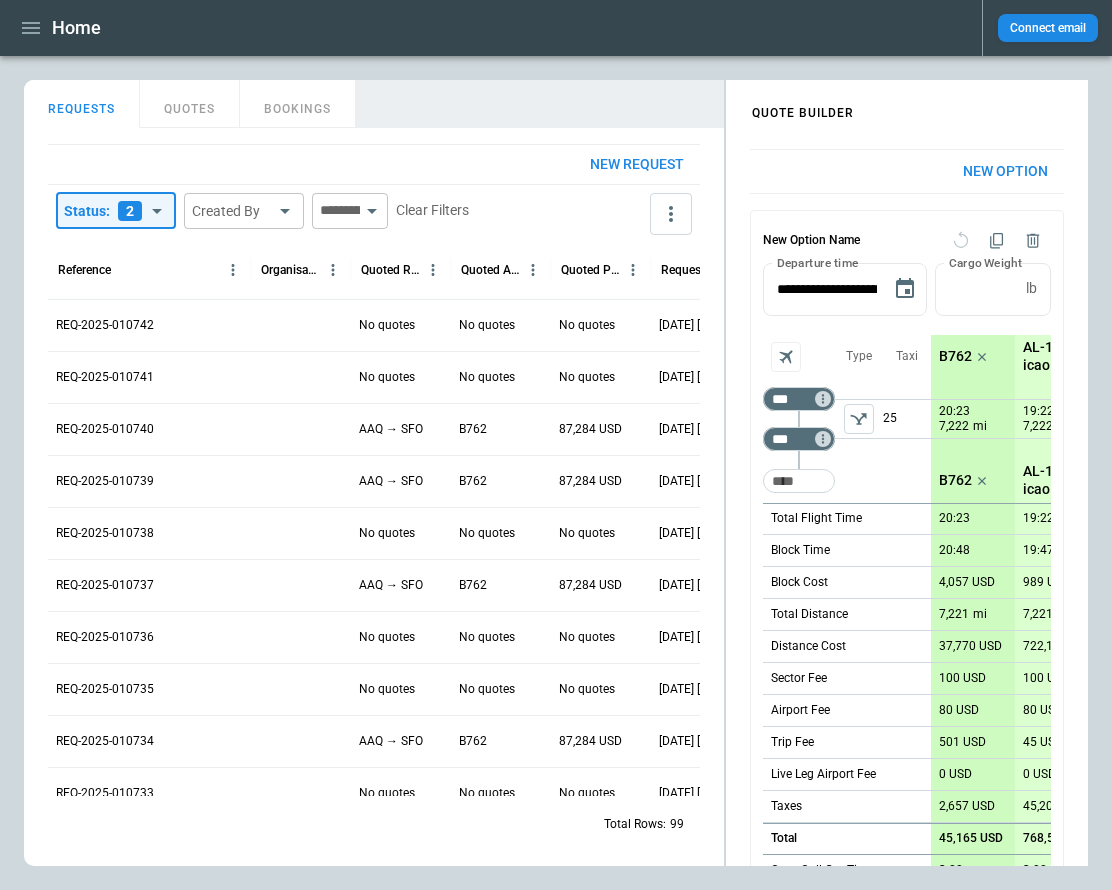 scroll, scrollTop: 0, scrollLeft: 24, axis: horizontal 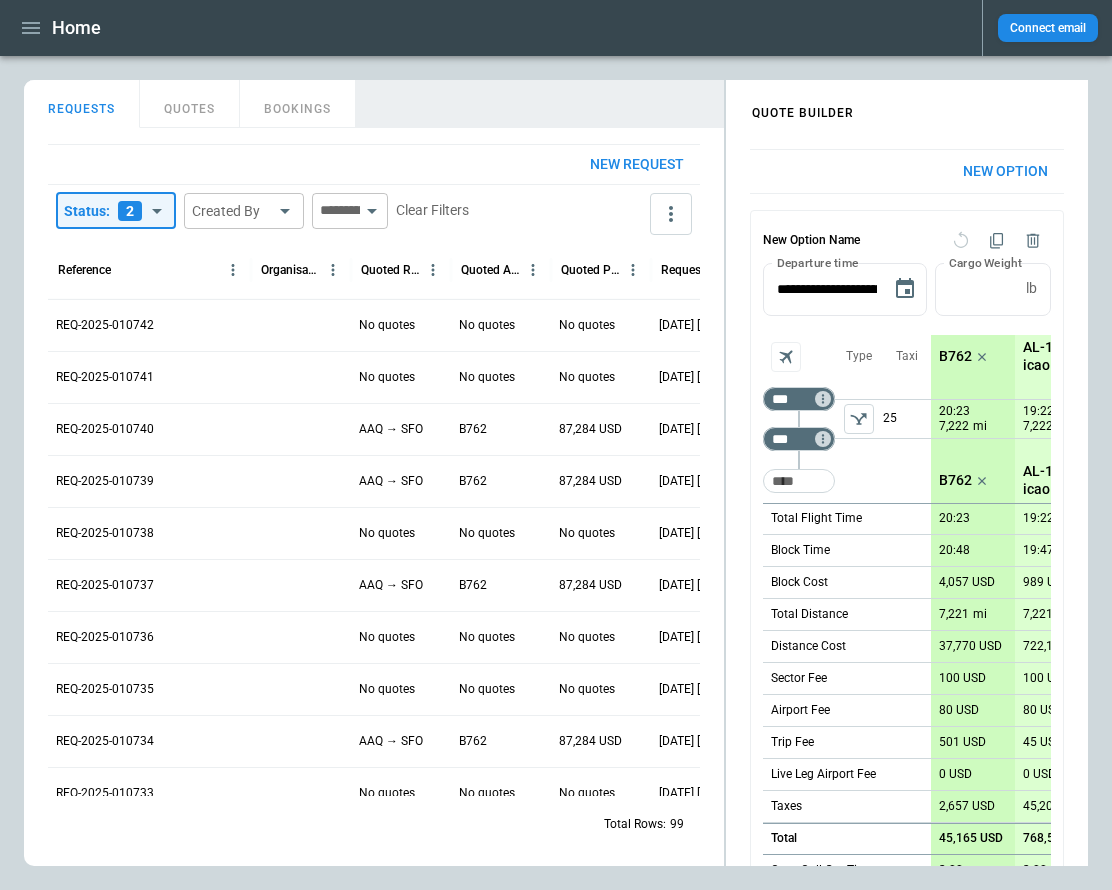 click on "REQUESTS QUOTES BOOKINGS" at bounding box center (374, 101) 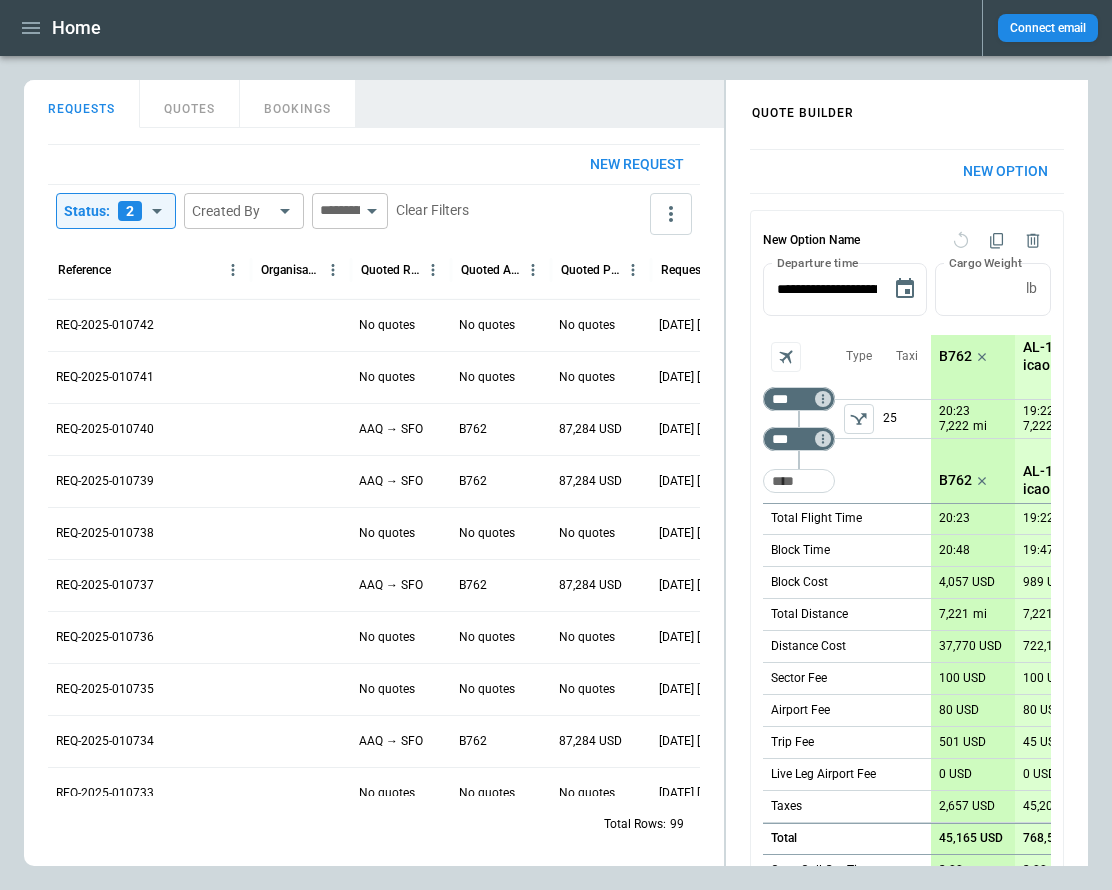 click on "**********" at bounding box center (556, 445) 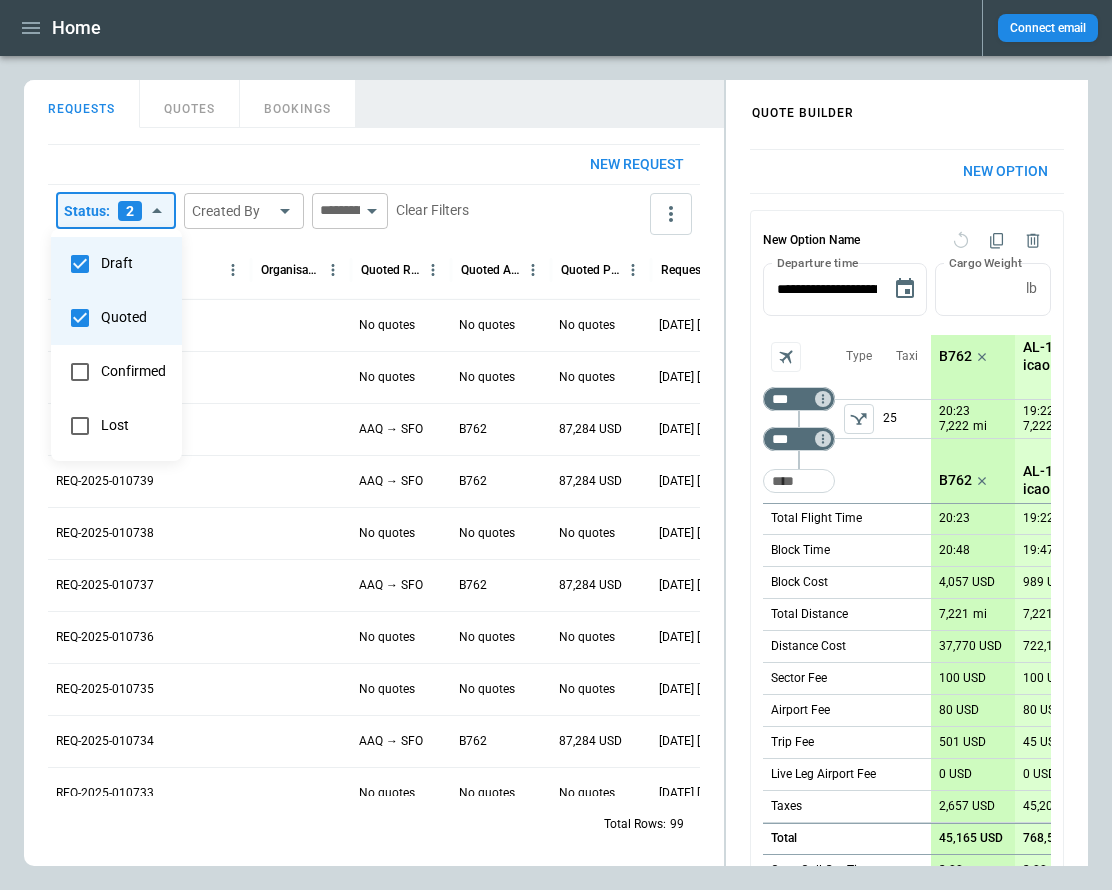 click at bounding box center [556, 445] 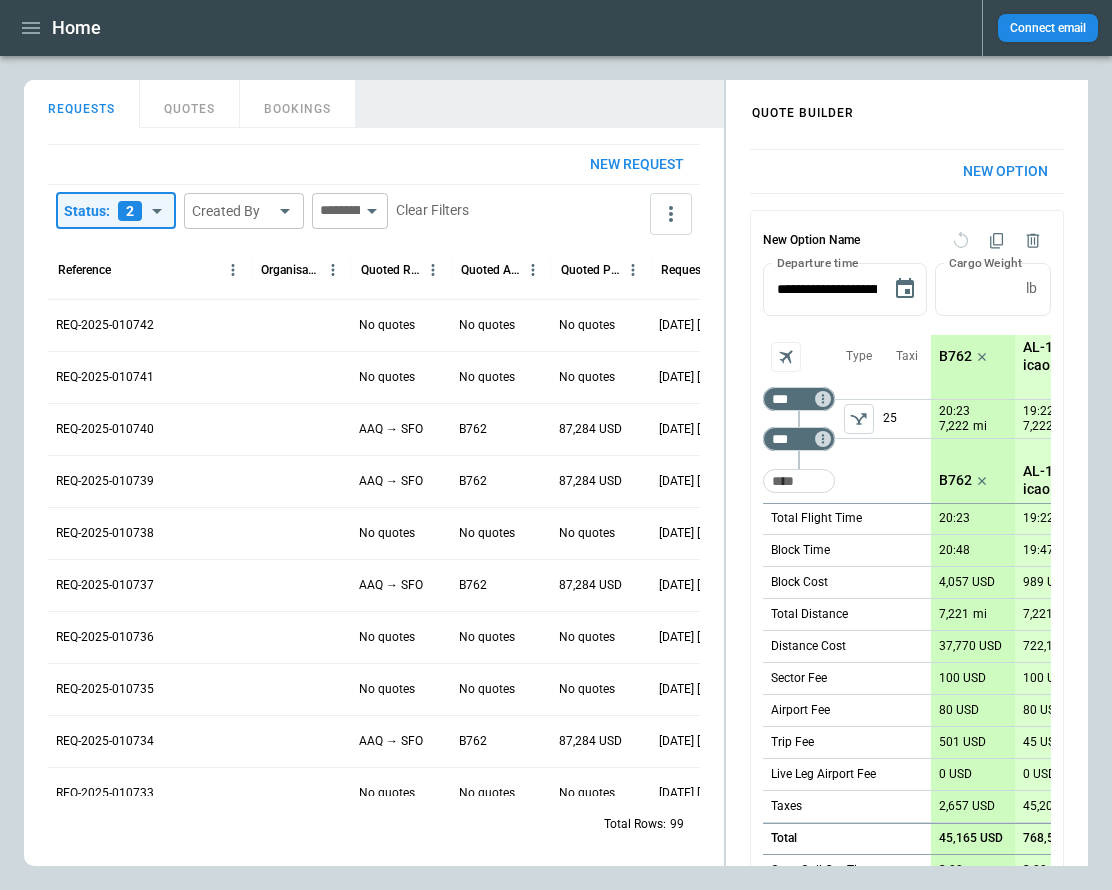 scroll, scrollTop: 66, scrollLeft: 0, axis: vertical 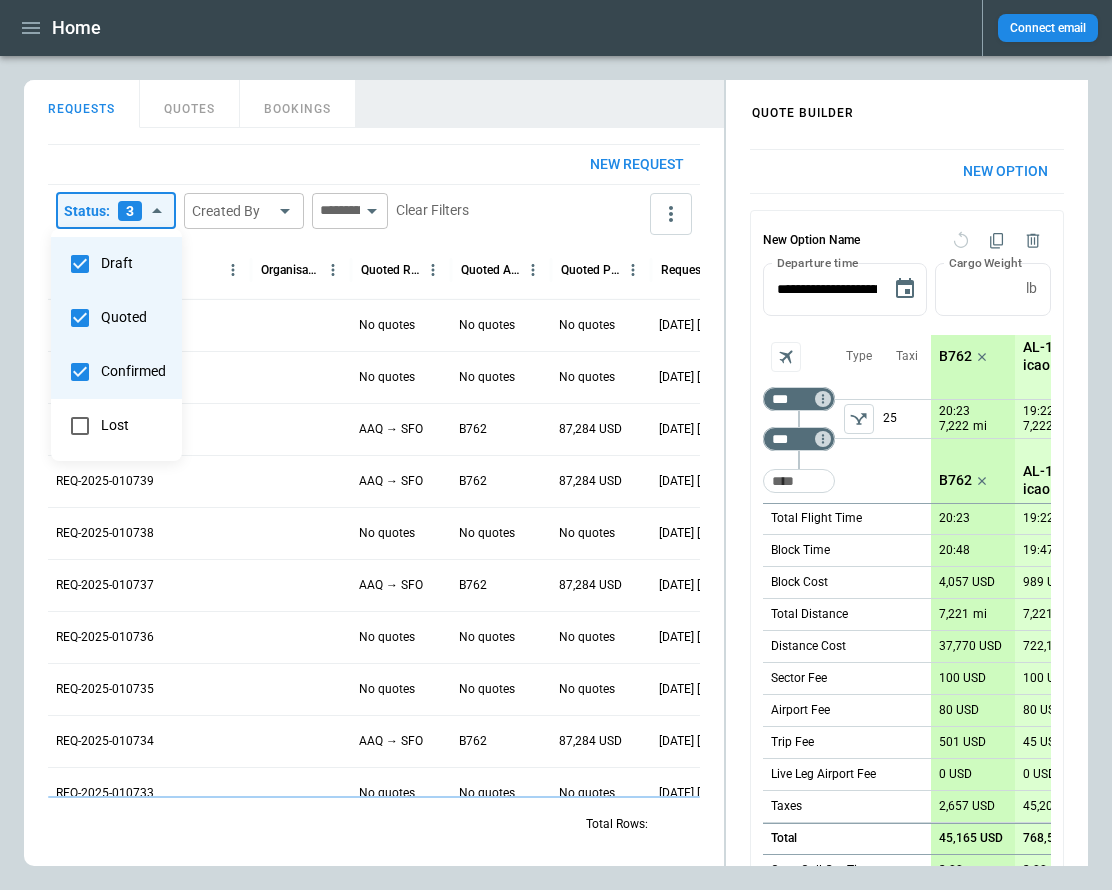 type on "**********" 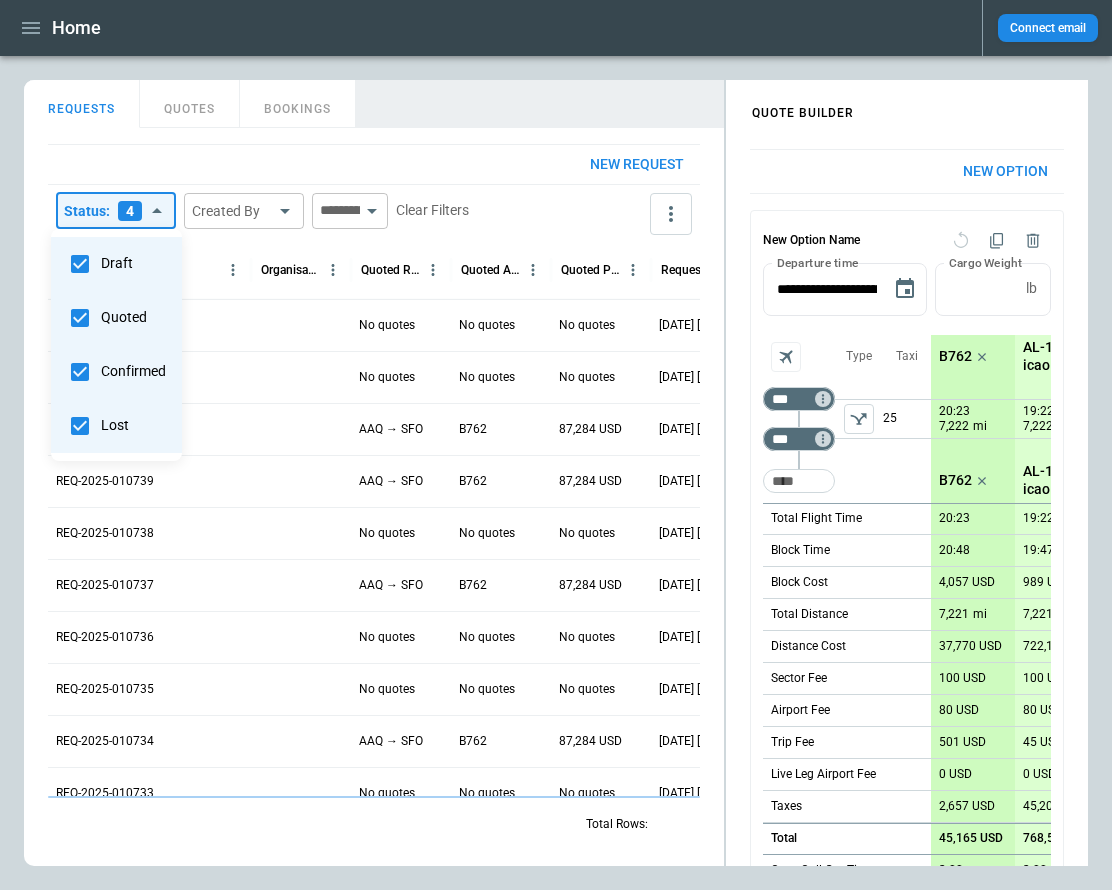 click at bounding box center [556, 445] 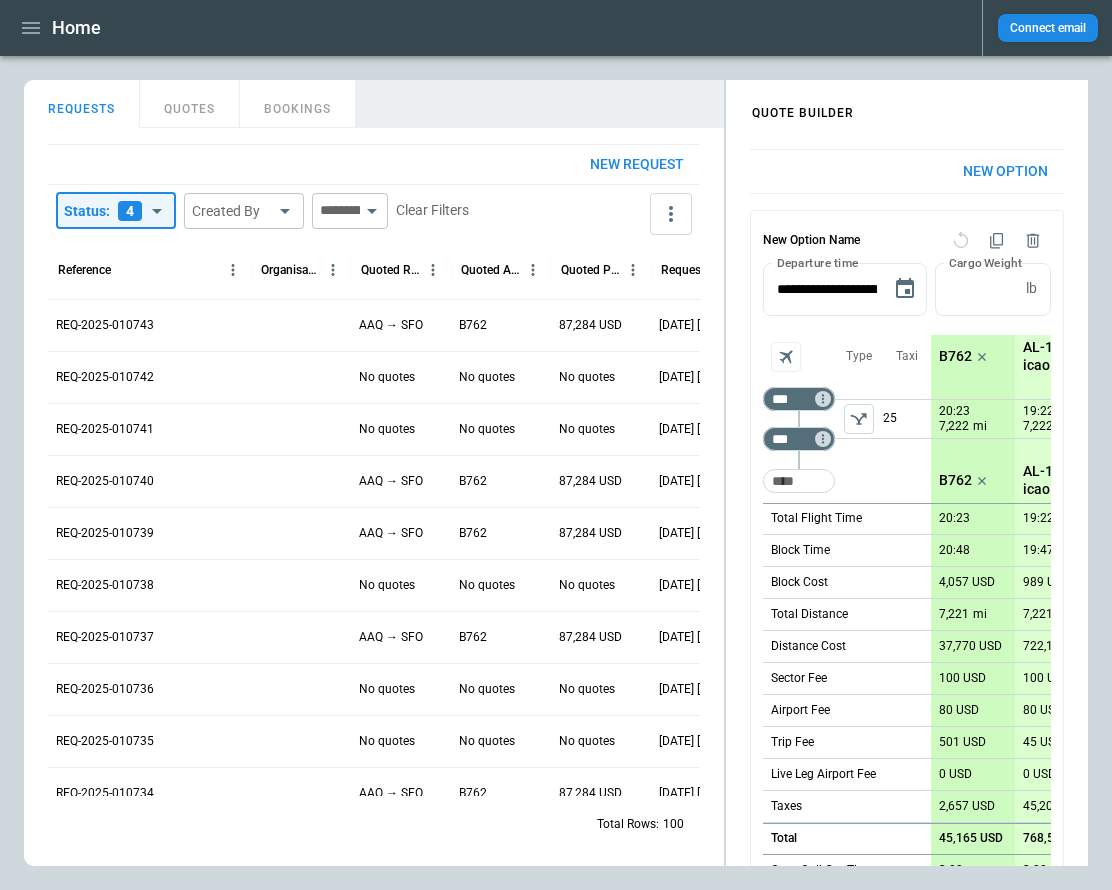 scroll, scrollTop: 174, scrollLeft: 0, axis: vertical 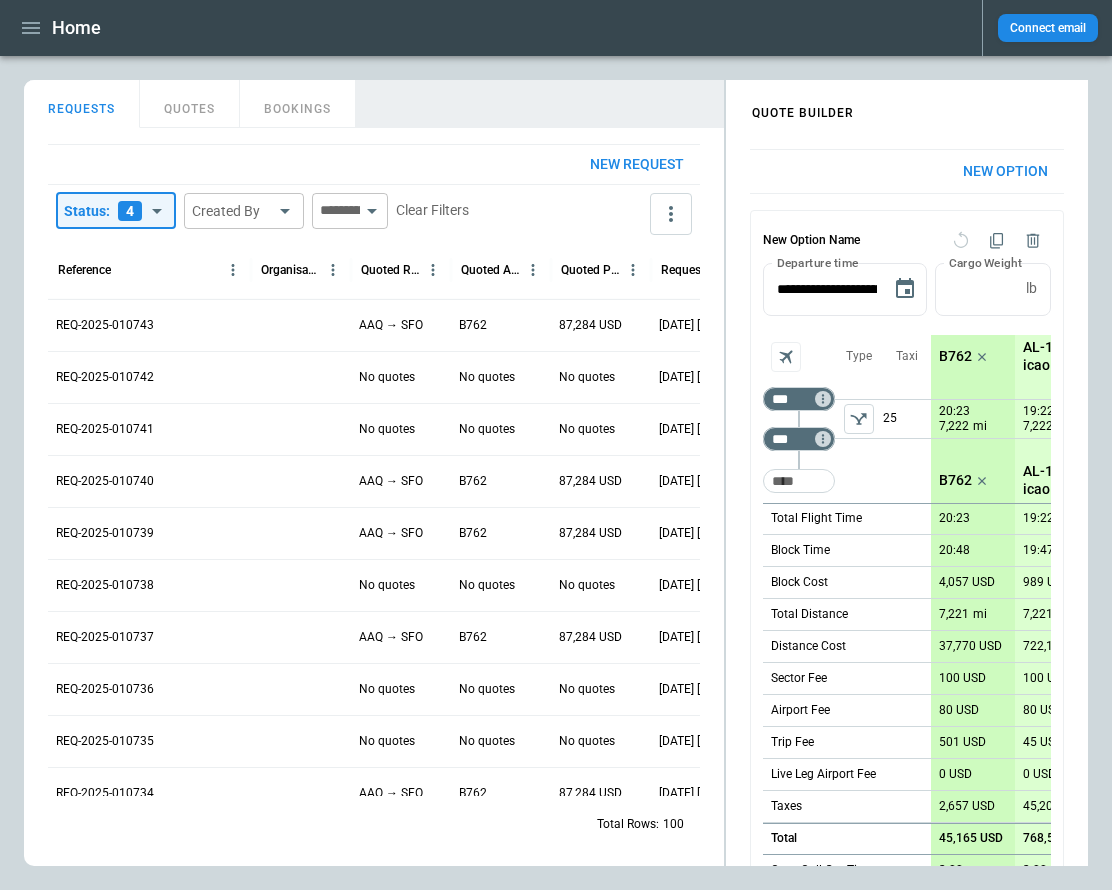 click on "**********" at bounding box center [374, 497] 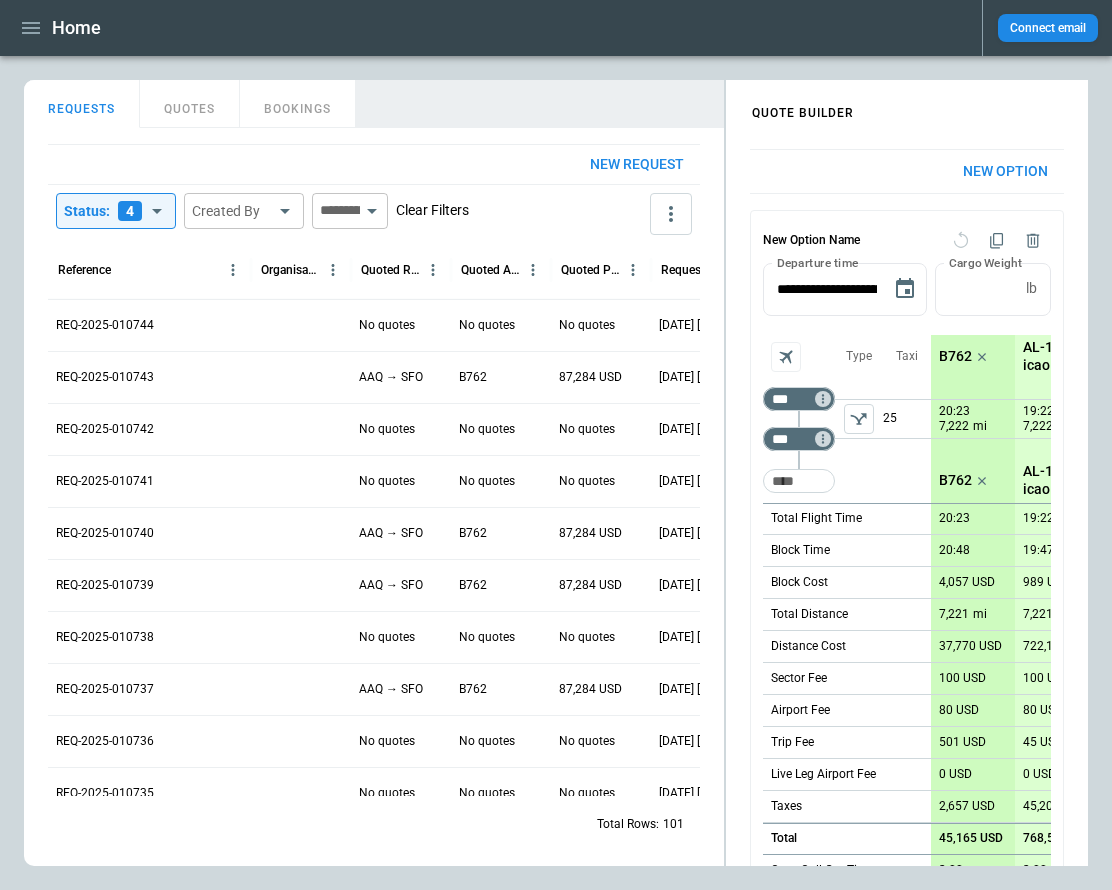 click on "Clear Filters" at bounding box center [432, 210] 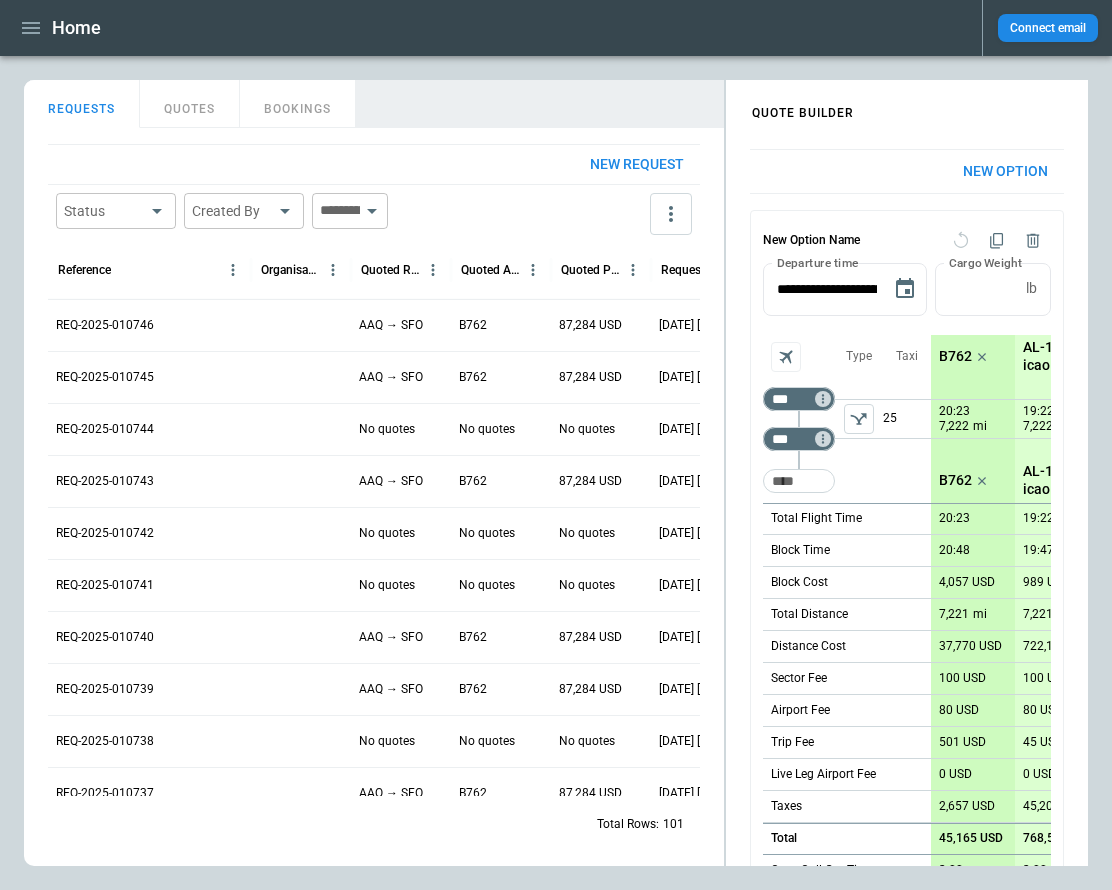 click on "Home Connect email FindBorderBarSize QUOTE BUILDER REQUESTS QUOTES BOOKINGS New request Status ​ Created By ​ [PERSON] ​ Reference Organisation Quoted Route Quoted Aircraft Quoted Price Request Created At (UTC+03:00) Status Created by REQ-2025-010746 AAQ → SFO B762 87,284 USD [DATE] [TIME] draft [PERSON] REQ-2025-010745 AAQ → SFO B762 87,284 USD [DATE] [TIME] draft [PERSON] REQ-2025-010744 No quotes No quotes No quotes [DATE] [TIME] draft [PERSON] REQ-2025-010743 AAQ → SFO B762 87,284 USD [DATE] [TIME] draft [PERSON] REQ-2025-010742 No quotes No quotes No quotes [DATE] [TIME] draft [PERSON] REQ-2025-010741 No quotes No quotes No quotes [DATE] [TIME] draft [PERSON] REQ-2025-010740 AAQ → SFO B762 87,284 USD [DATE] [TIME] draft [PERSON] REQ-2025-010739 AAQ → SFO B762 87,284 USD [DATE] [TIME] draft [PERSON] REQ-2025-010738 No quotes No quotes No quotes [DATE] [TIME] draft [PERSON] REQ-2025-010737 AAQ → SFO B762 87,284 USD [DATE] [TIME] draft draft" at bounding box center (556, 445) 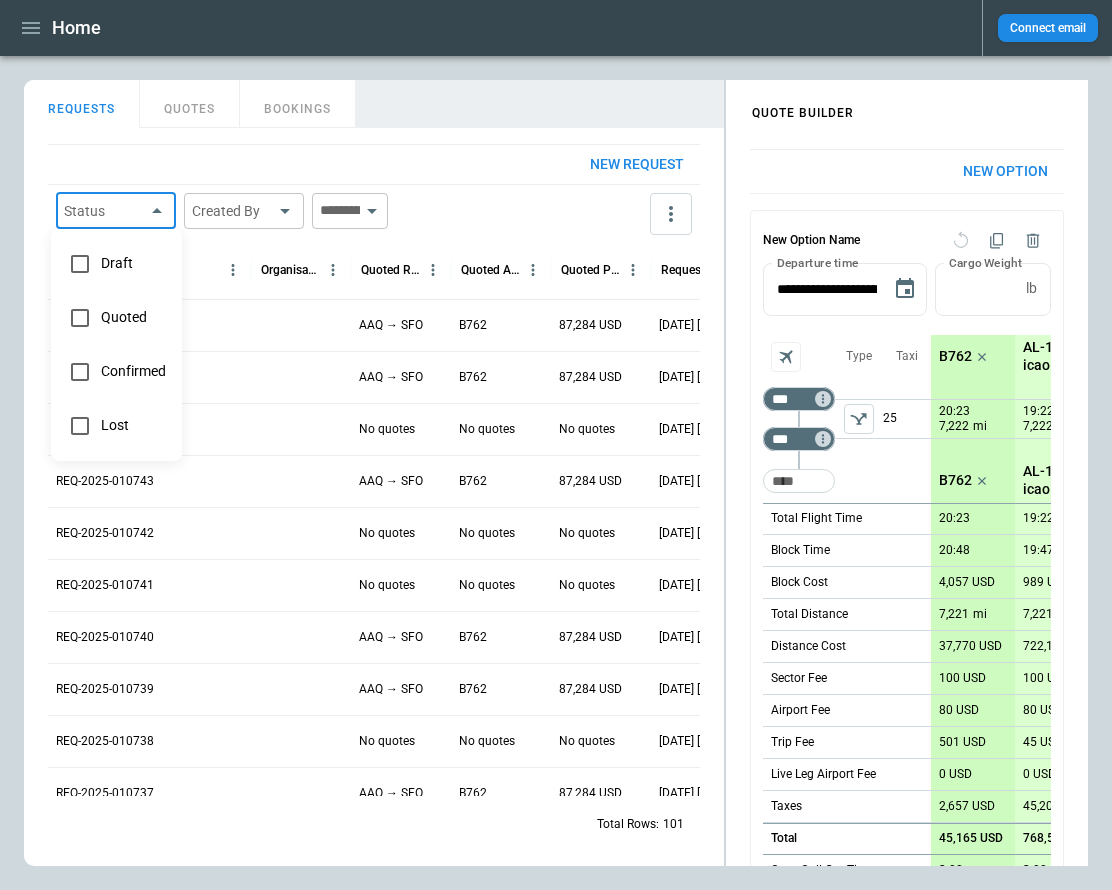click on "Draft" at bounding box center [133, 263] 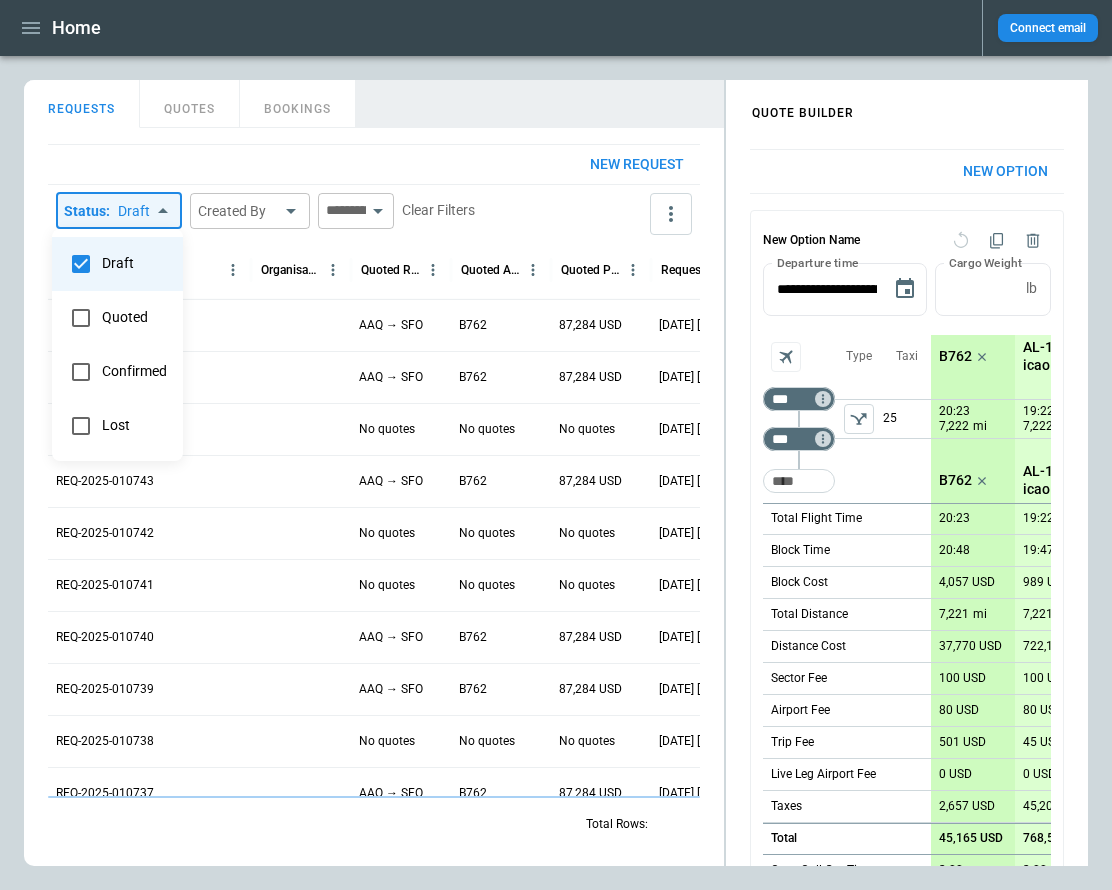 click at bounding box center [556, 445] 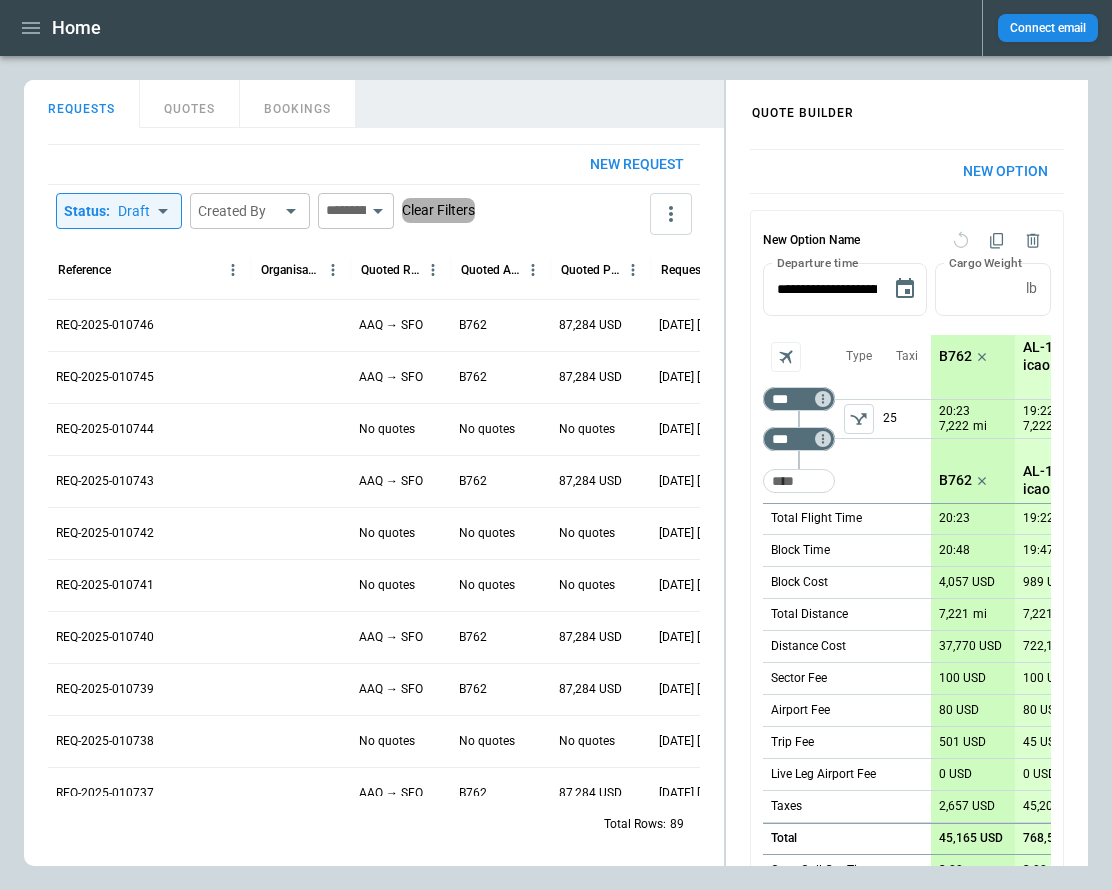 click on "Clear Filters" at bounding box center (438, 210) 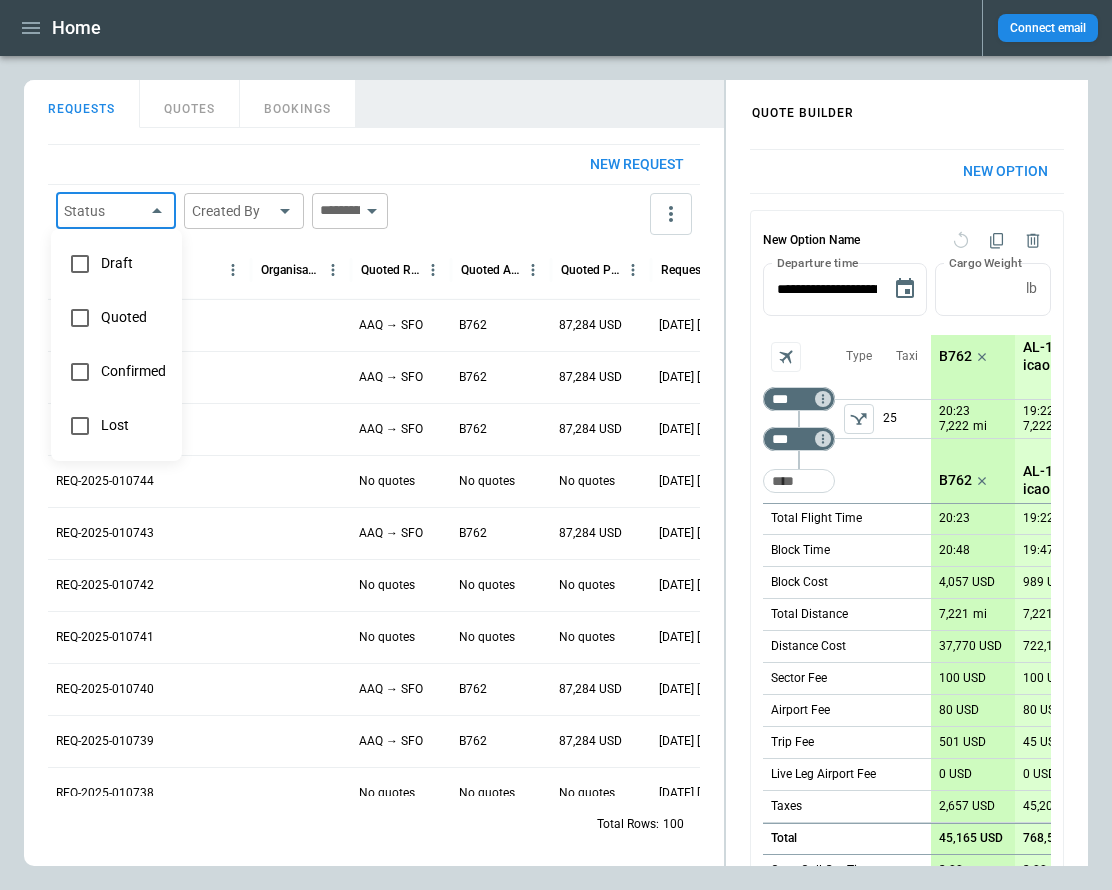 click on "Home Connect email FindBorderBarSize QUOTE BUILDER REQUESTS QUOTES BOOKINGS New request Status ​ Created By ​ [PERSON] ​ Reference Organisation Quoted Route Quoted Aircraft Quoted Price Request Created At (UTC+03:00) Status Created by REQ-2025-010747 AAQ → SFO B762 87,284 USD [DATE] [TIME] draft [PERSON] REQ-2025-010746 AAQ → SFO B762 87,284 USD [DATE] [TIME] draft [PERSON] REQ-2025-010745 AAQ → SFO B762 87,284 USD [DATE] [TIME] draft [PERSON] REQ-2025-010744 No quotes No quotes No quotes [DATE] [TIME] draft [PERSON] REQ-2025-010743 AAQ → SFO B762 87,284 USD [DATE] [TIME] draft [PERSON] REQ-2025-010742 No quotes No quotes No quotes [DATE] [TIME] draft [PERSON] REQ-2025-010741 No quotes No quotes No quotes [DATE] [TIME] draft [PERSON] REQ-2025-010740 AAQ → SFO B762 87,284 USD [DATE] [TIME] draft [PERSON] REQ-2025-010739 AAQ → SFO B762 87,284 USD [DATE] [TIME] draft [PERSON] REQ-2025-010738 No quotes No quotes No quotes [DATE] [TIME] draft B762" at bounding box center [556, 445] 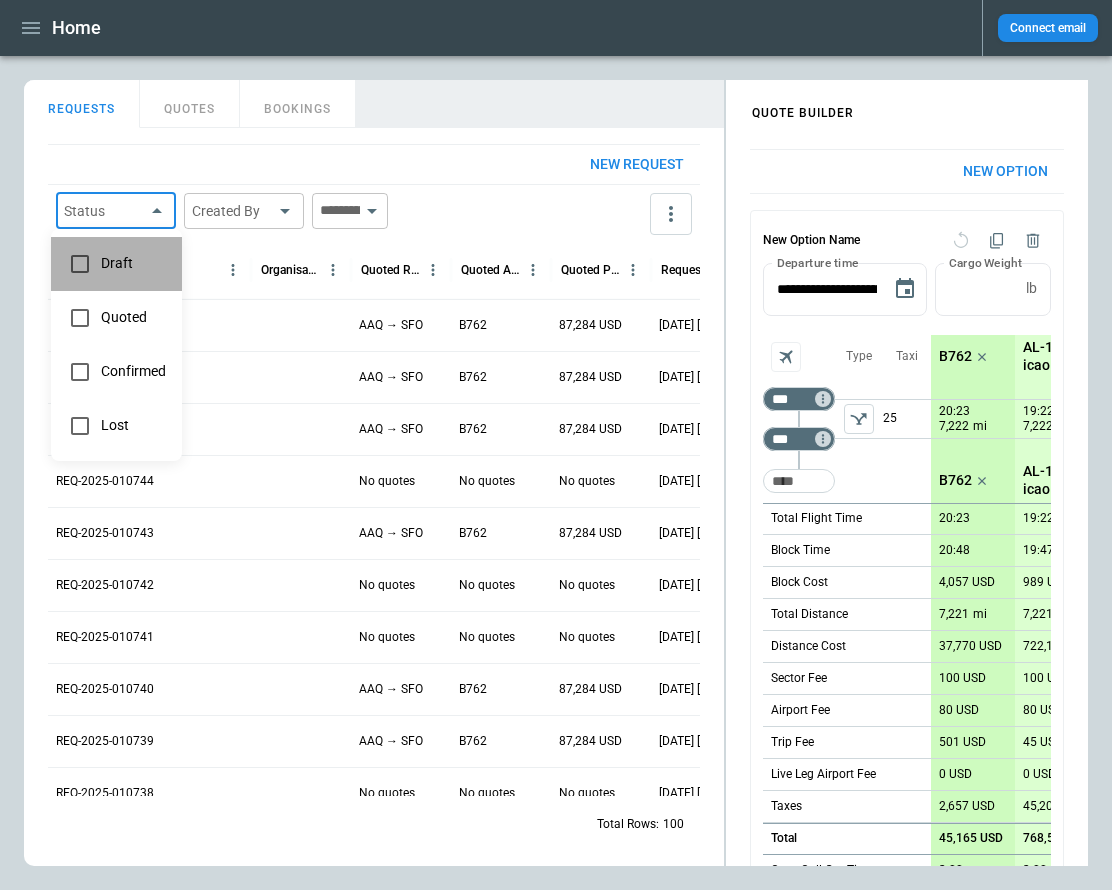 click on "Draft" at bounding box center [133, 263] 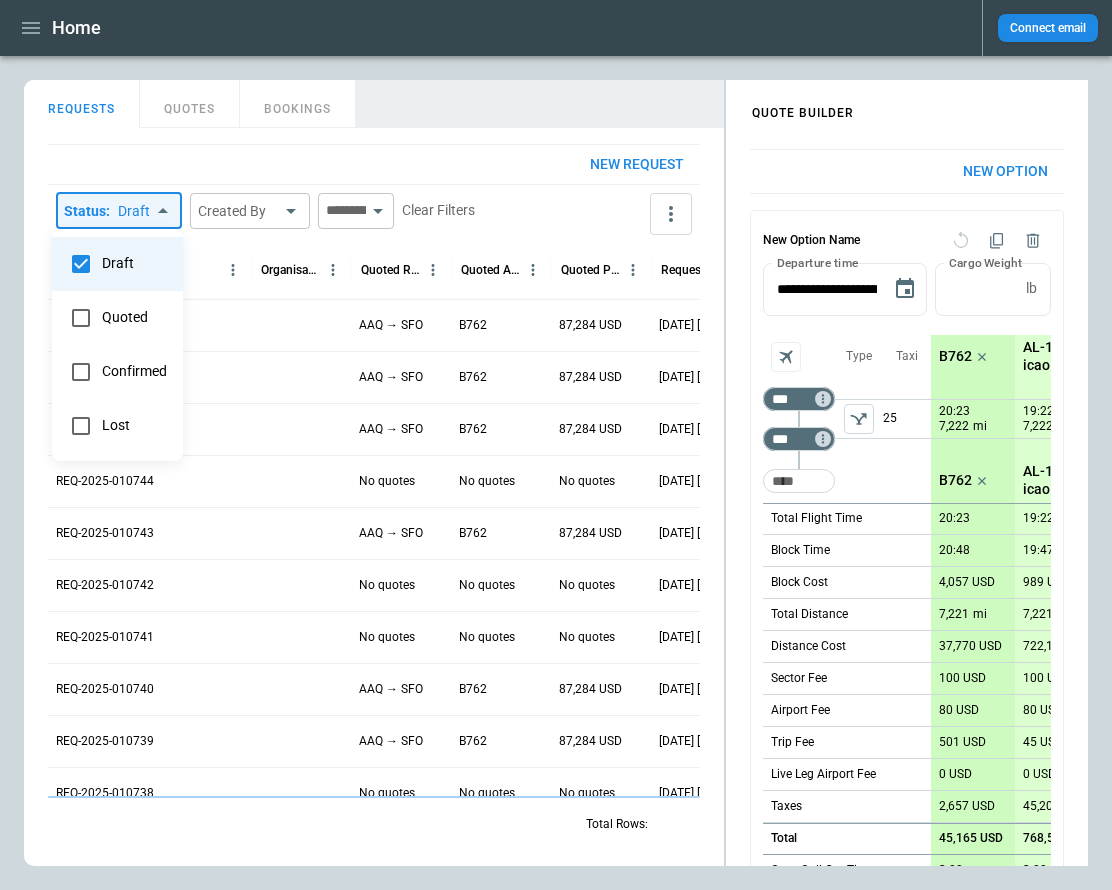 click at bounding box center [556, 445] 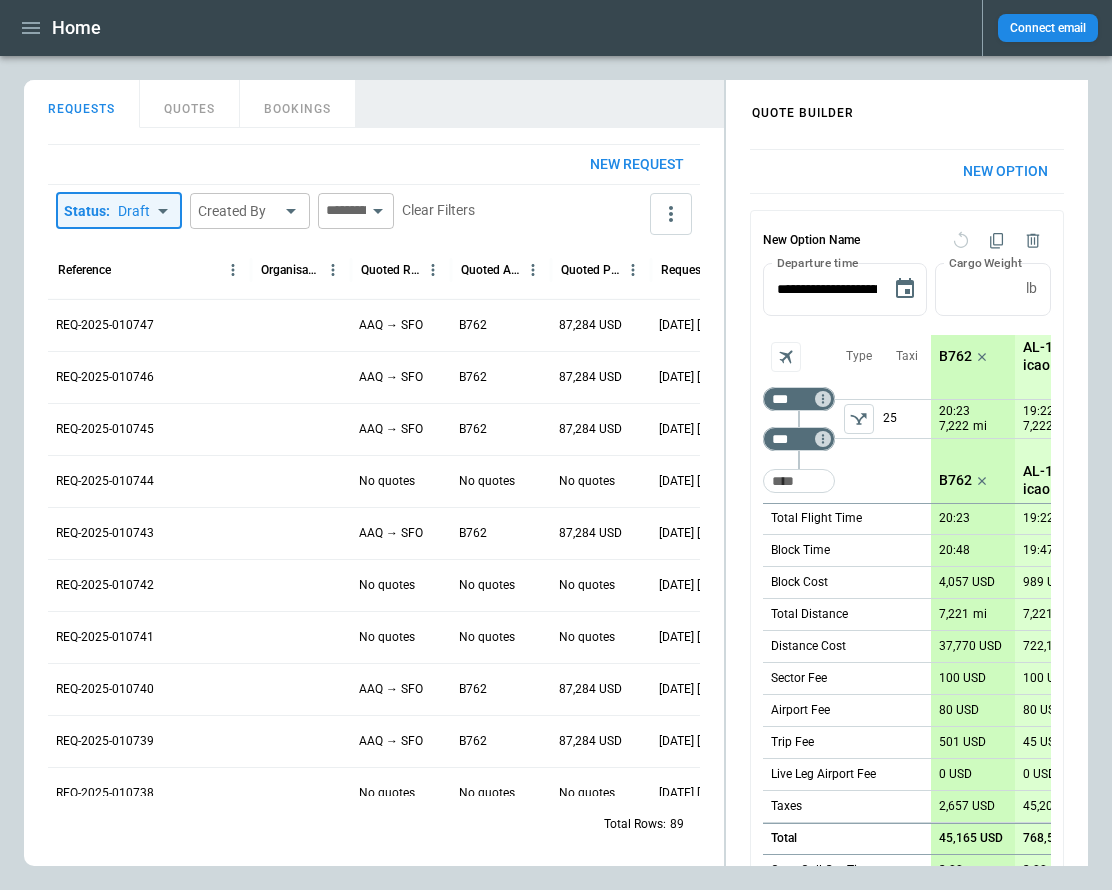 click on "Home Connect email FindBorderBarSize QUOTE BUILDER REQUESTS QUOTES BOOKINGS New request Status : Draft *** ​ Created By ​ [PERSON] ​ Clear Filters Reference Organisation Quoted Route Quoted Aircraft Quoted Price Request Created At (UTC+03:00) Status Created by REQ-2025-010747 AAQ → SFO B762 87,284 USD [DATE] [TIME] draft [PERSON] REQ-2025-010746 AAQ → SFO B762 87,284 USD [DATE] [TIME] draft [PERSON] REQ-2025-010745 AAQ → SFO B762 87,284 USD [DATE] [TIME] draft [PERSON] REQ-2025-010744 No quotes No quotes No quotes [DATE] [TIME] draft [PERSON] REQ-2025-010743 AAQ → SFO B762 87,284 USD [DATE] [TIME] draft [PERSON] REQ-2025-010742 No quotes No quotes No quotes [DATE] [TIME] draft [PERSON] REQ-2025-010741 No quotes No quotes No quotes [DATE] [TIME] draft [PERSON] REQ-2025-010740 AAQ → SFO B762 87,284 USD [DATE] [TIME] draft [PERSON] REQ-2025-010739 AAQ → SFO B762 87,284 USD [DATE] [TIME] draft [PERSON] REQ-2025-010738 No quotes No quotes No quotes 89" at bounding box center (556, 445) 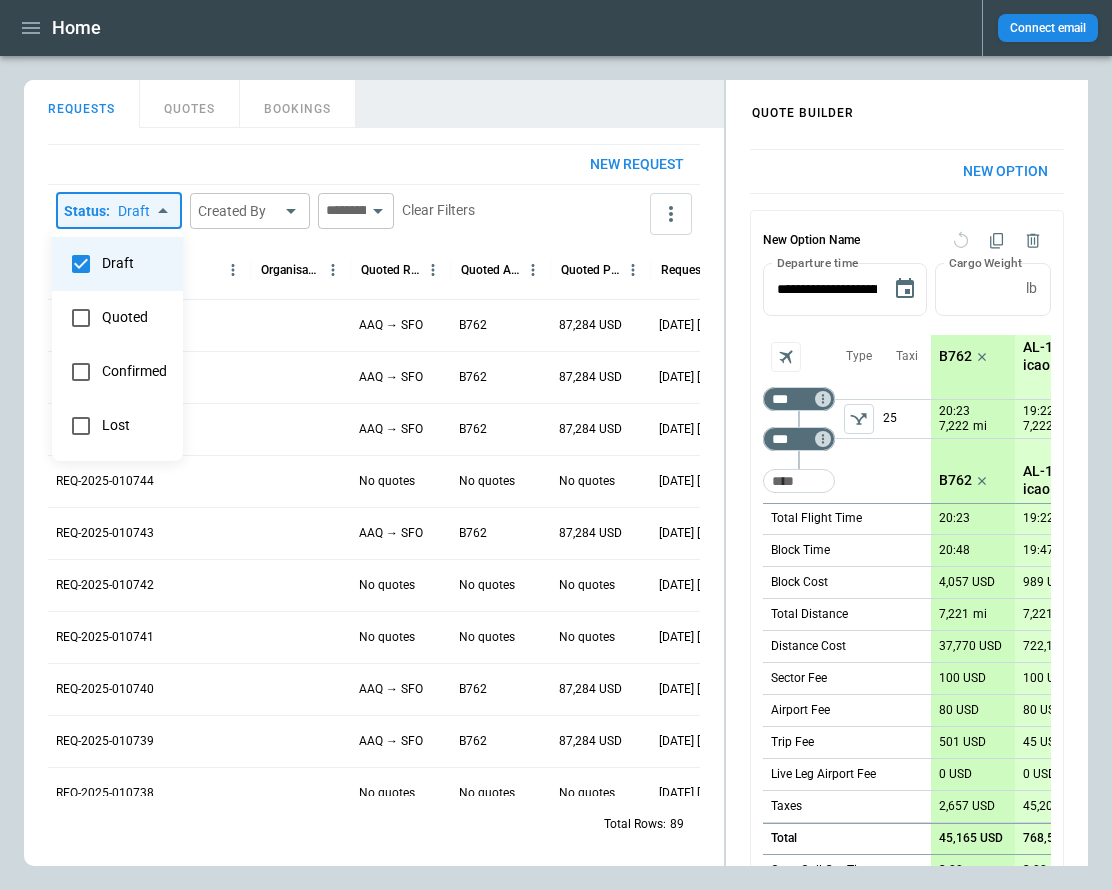 click at bounding box center (556, 445) 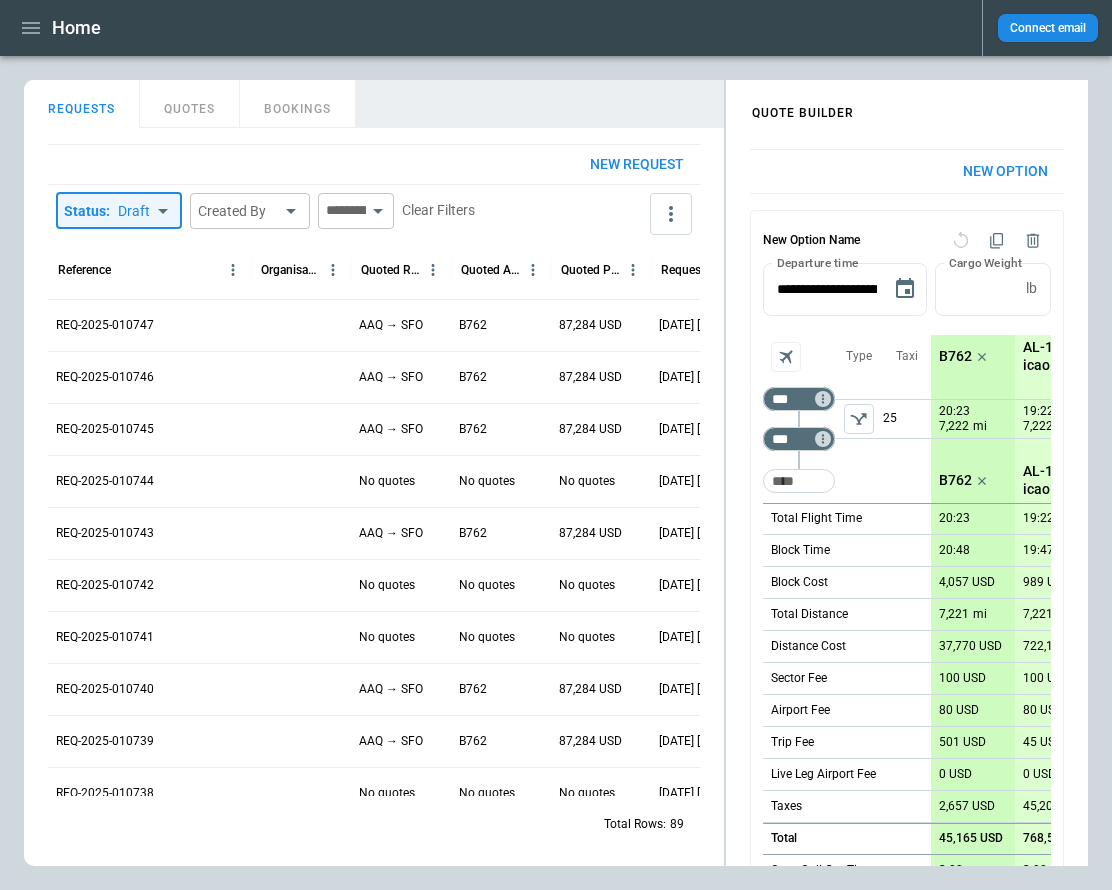 click on "Clear Filters" at bounding box center [438, 210] 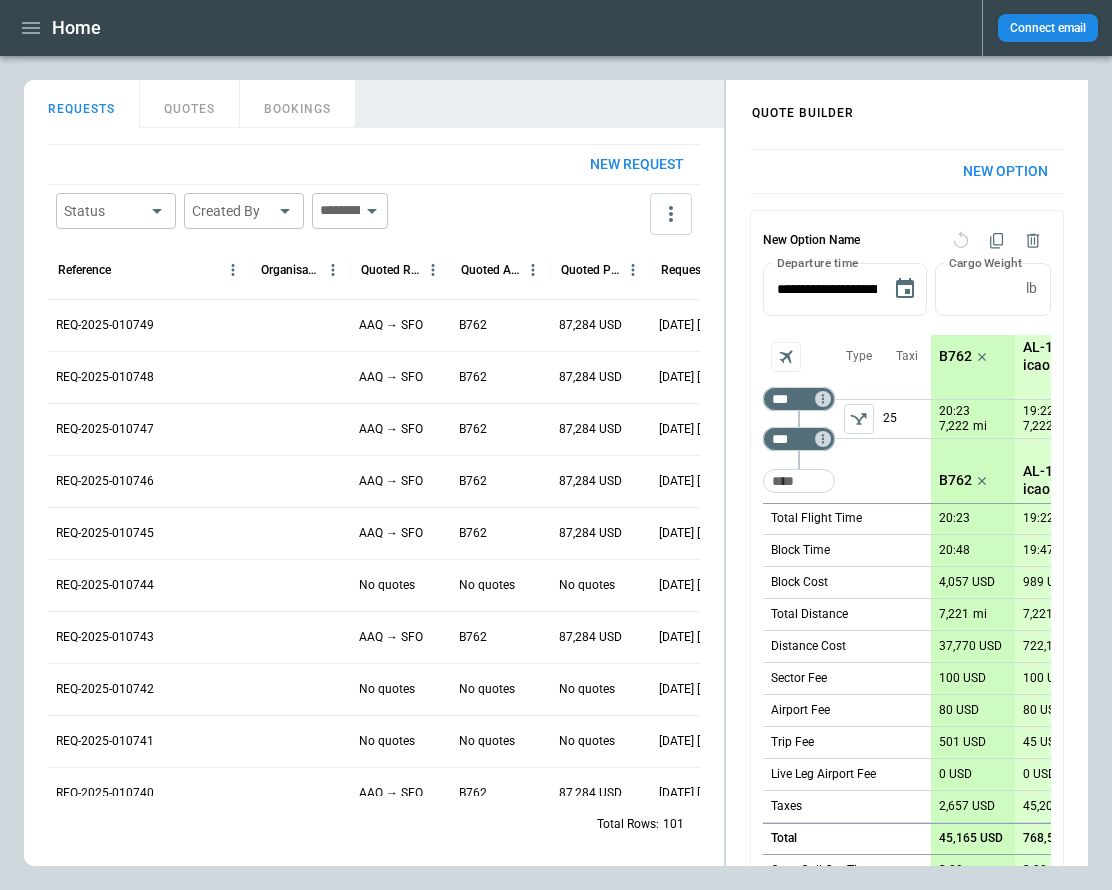 click at bounding box center (336, 211) 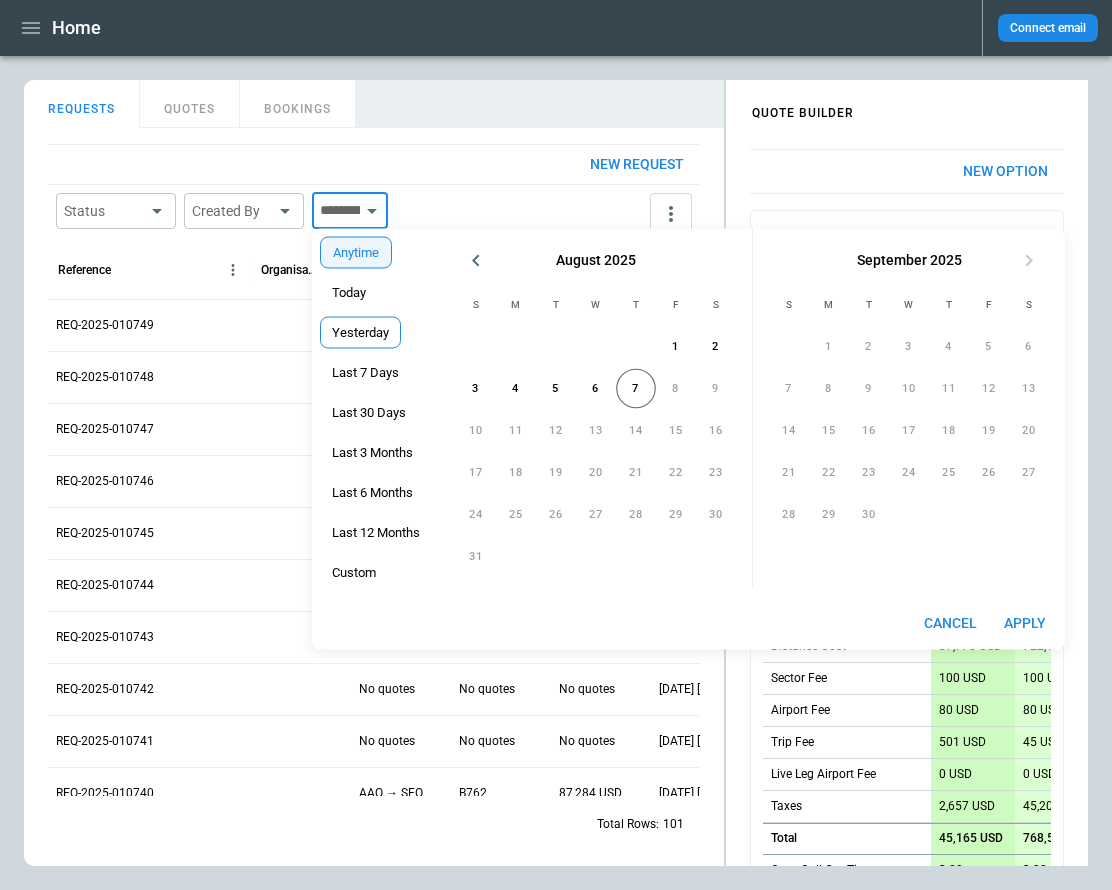 click on "Yesterday" at bounding box center [360, 333] 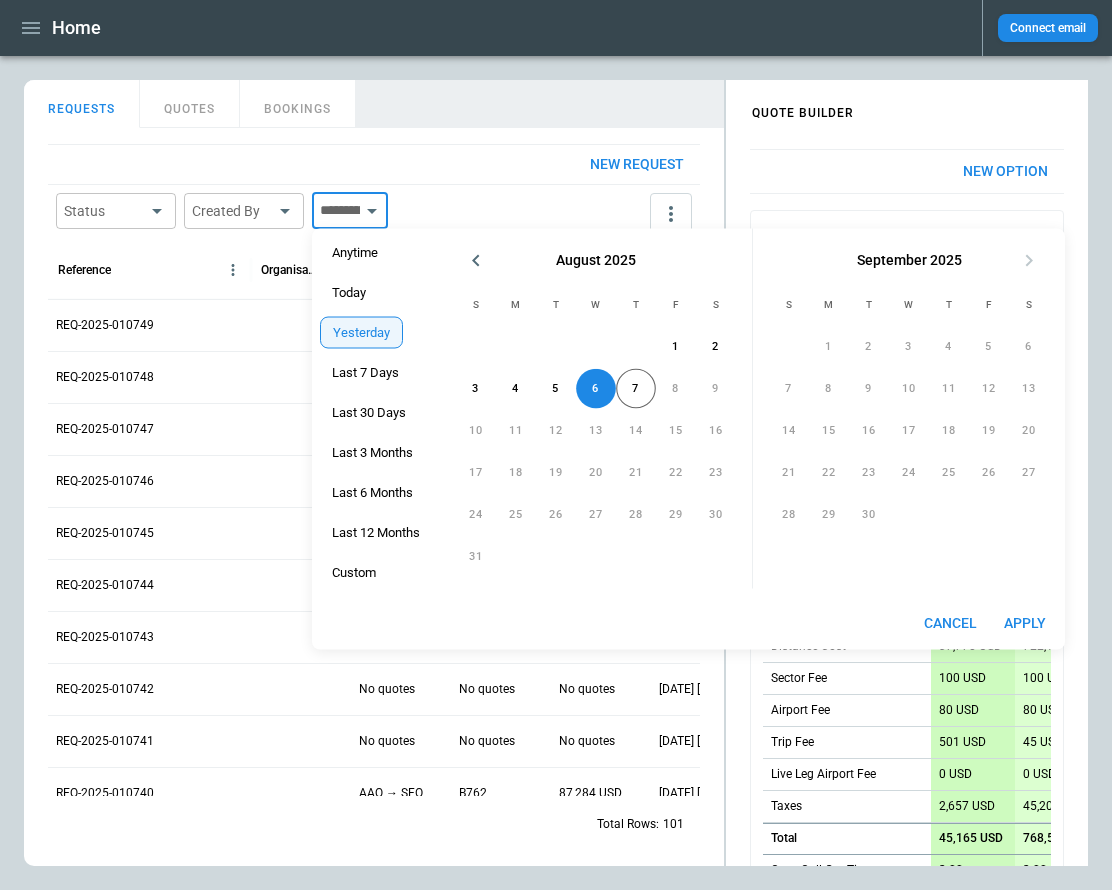 click on "Apply" at bounding box center [1025, 623] 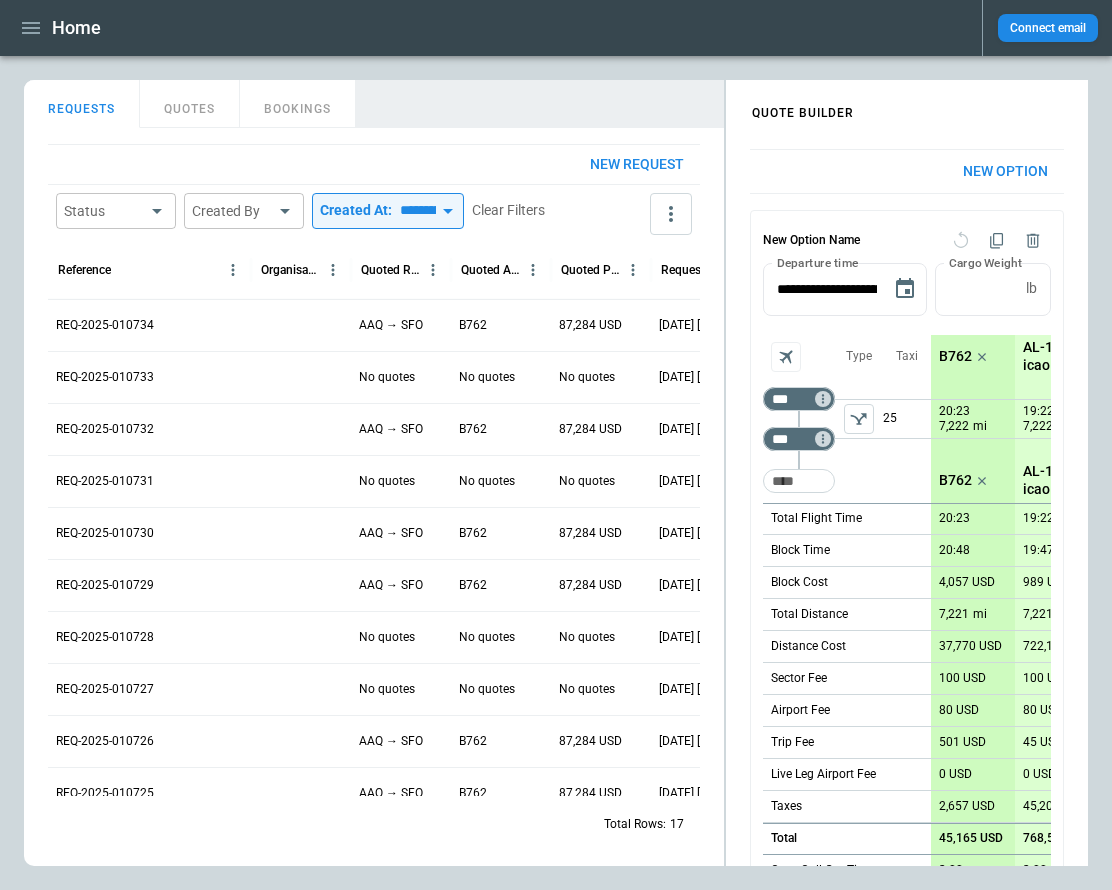 scroll, scrollTop: 0, scrollLeft: 117, axis: horizontal 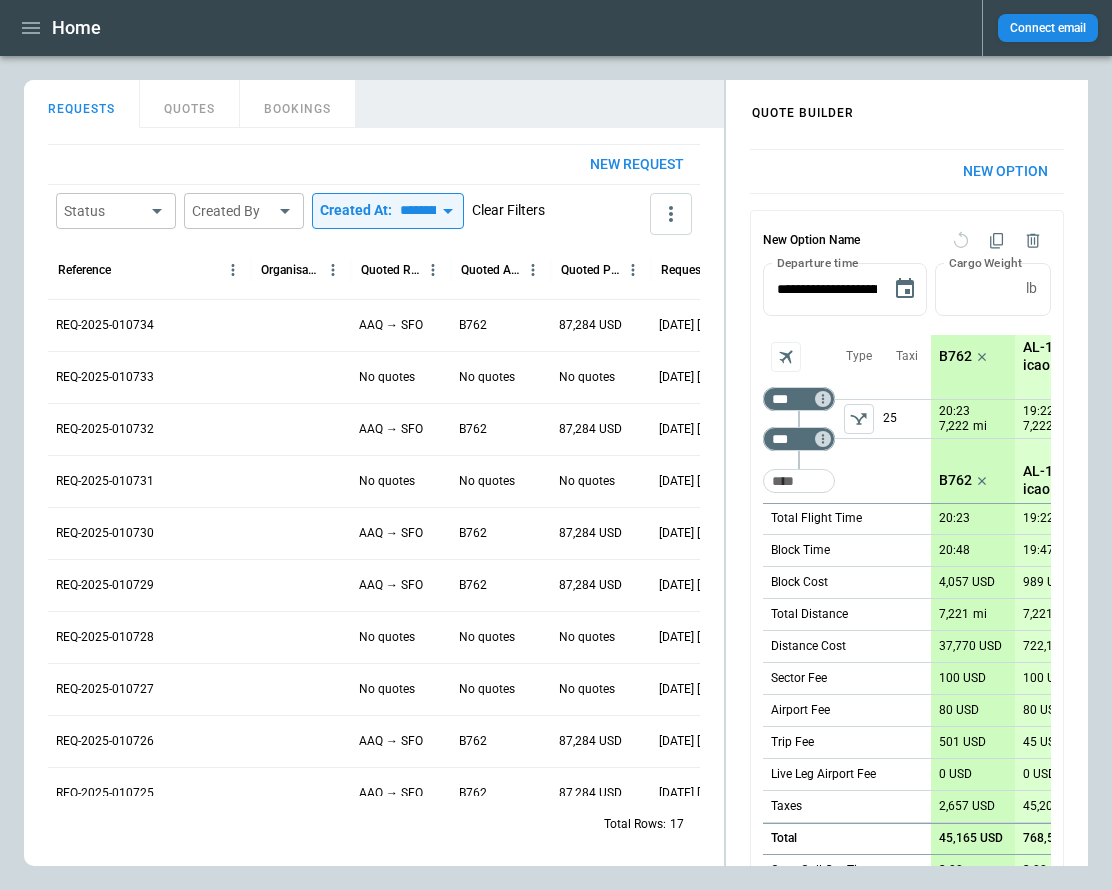 click on "Clear Filters" at bounding box center [508, 210] 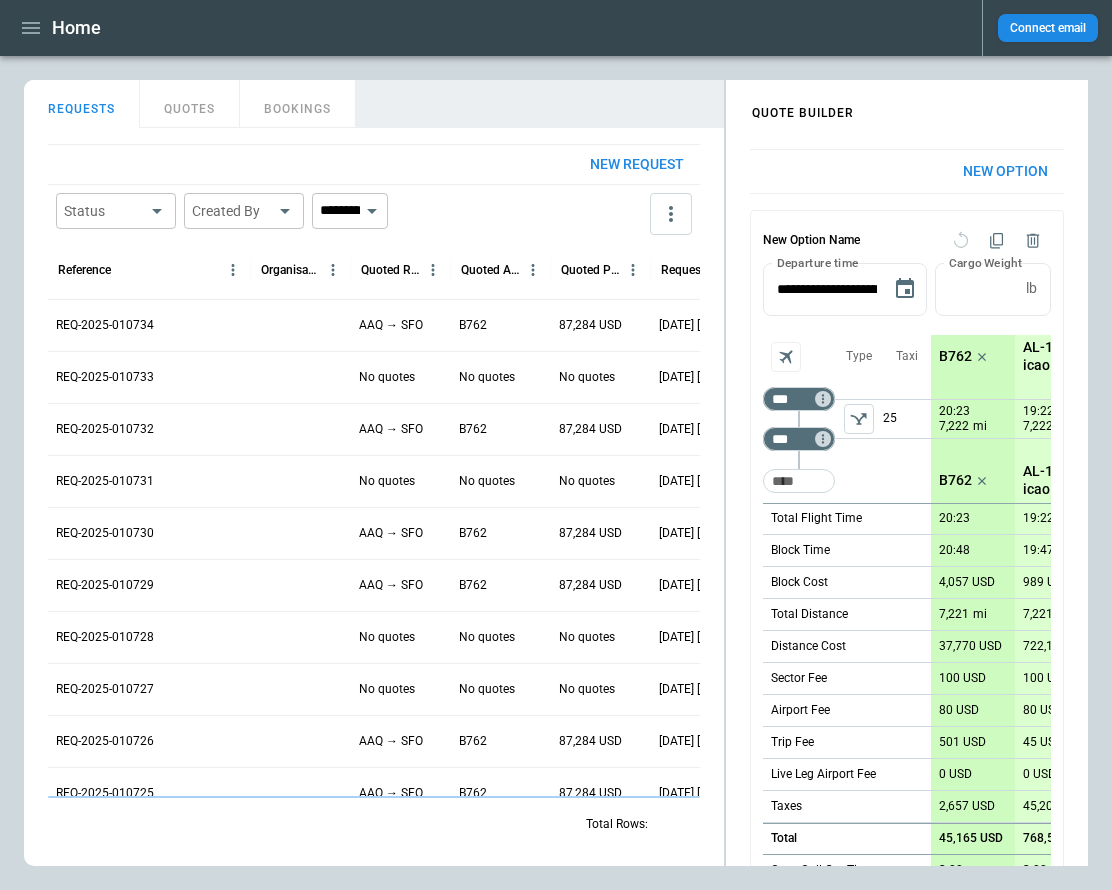 type 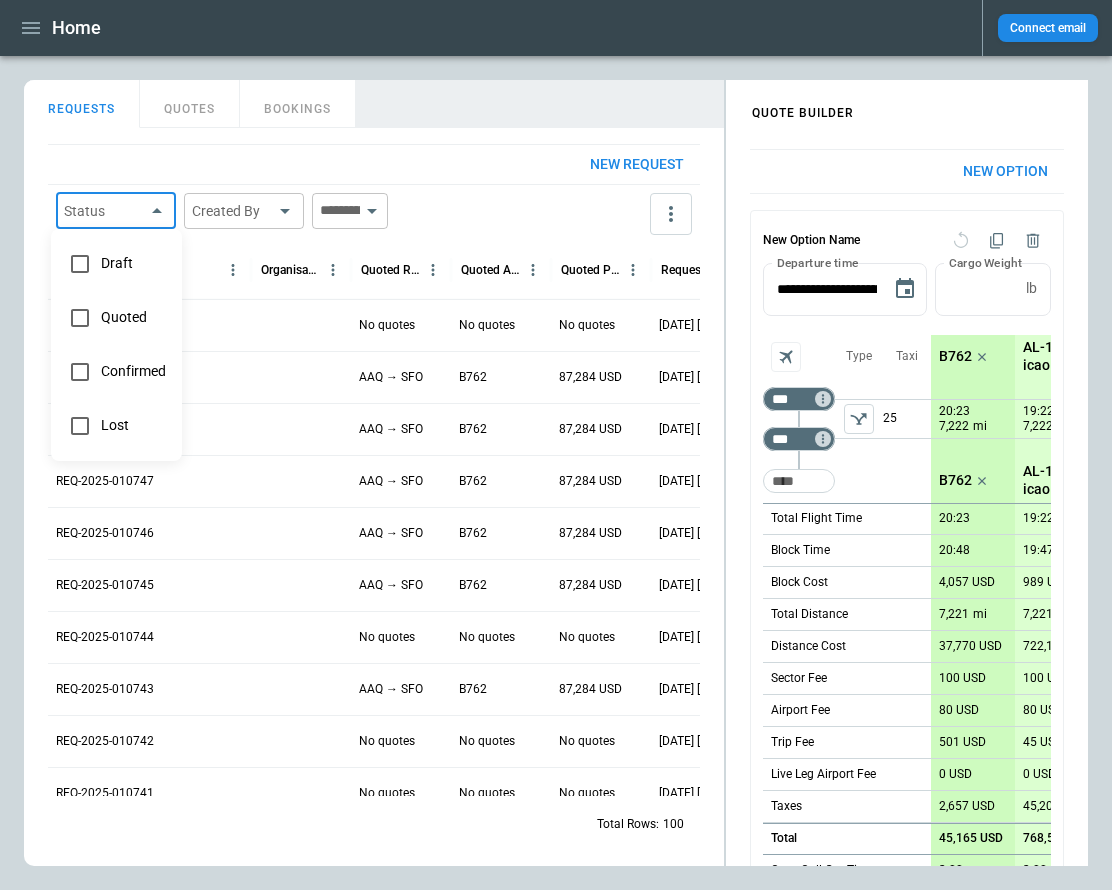 click on "Home Connect email FindBorderBarSize QUOTE BUILDER REQUESTS QUOTES BOOKINGS New request Status ​ Created By ​ [PERSON] ​ Reference Organisation Quoted Route Quoted Aircraft Quoted Price Request Created At (UTC+03:00) Status Created by REQ-2025-010750 No quotes No quotes No quotes [DATE] [TIME] draft [PERSON] REQ-2025-010749 AAQ → SFO B762 87,284 USD [DATE] [TIME] draft [PERSON] REQ-2025-010748 AAQ → SFO B762 87,284 USD [DATE] [TIME] draft [PERSON] REQ-2025-010747 AAQ → SFO B762 87,284 USD [DATE] [TIME] draft [PERSON] REQ-2025-010746 AAQ → SFO B762 87,284 USD [DATE] [TIME] draft [PERSON] REQ-2025-010745 AAQ → SFO B762 87,284 USD [DATE] [TIME] draft [PERSON] REQ-2025-010744 No quotes No quotes No quotes [DATE] [TIME] draft [PERSON] REQ-2025-010743 AAQ → SFO B762 87,284 USD [DATE] [TIME] draft [PERSON] REQ-2025-010742 No quotes No quotes No quotes [DATE] [TIME] draft [PERSON] REQ-2025-010741 No quotes No quotes No quotes [DATE] [TIME] draft B762" at bounding box center [556, 445] 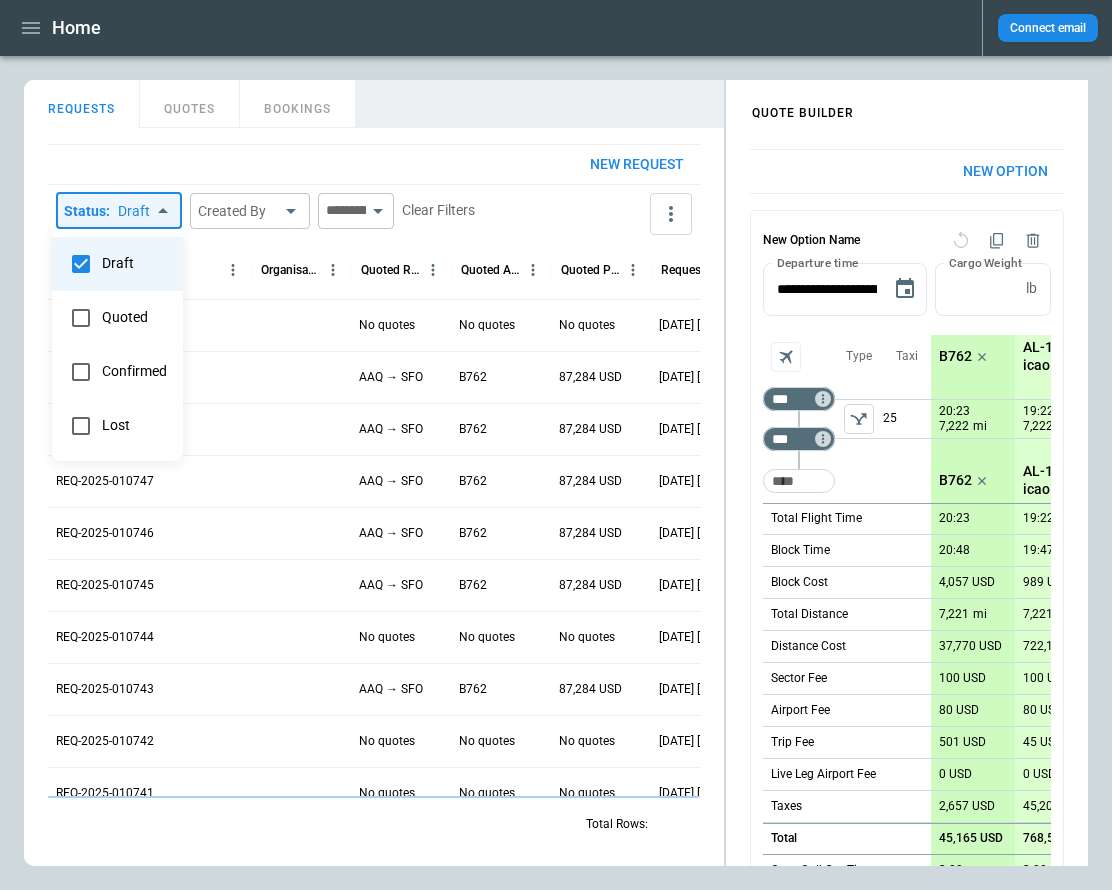 click at bounding box center (556, 445) 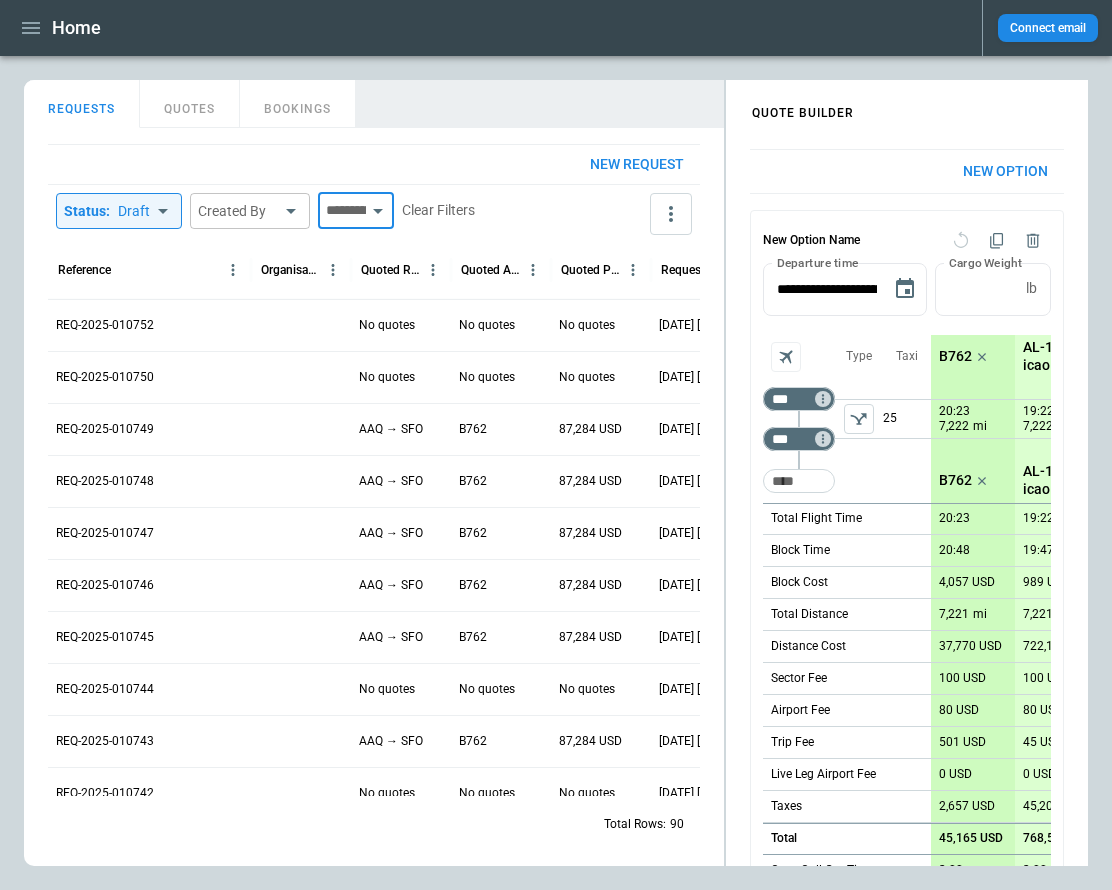 click at bounding box center (342, 211) 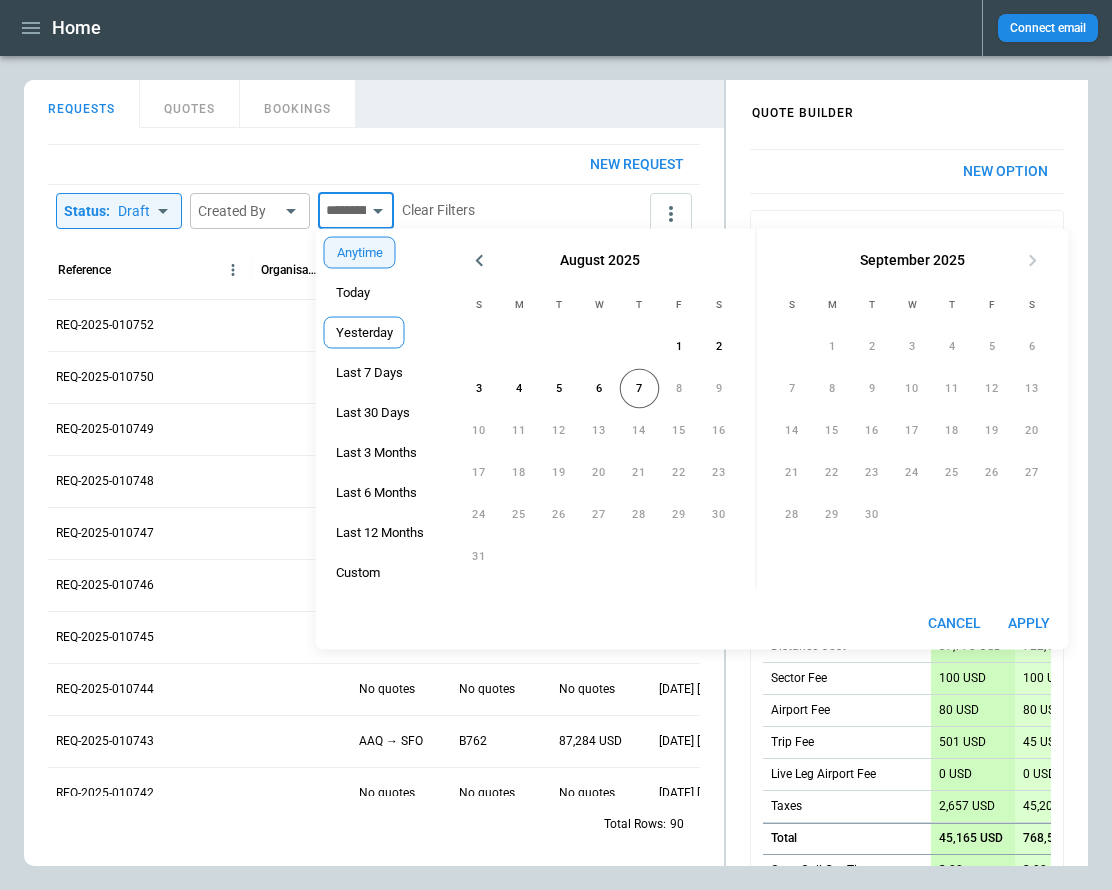 click on "Yesterday" at bounding box center [364, 333] 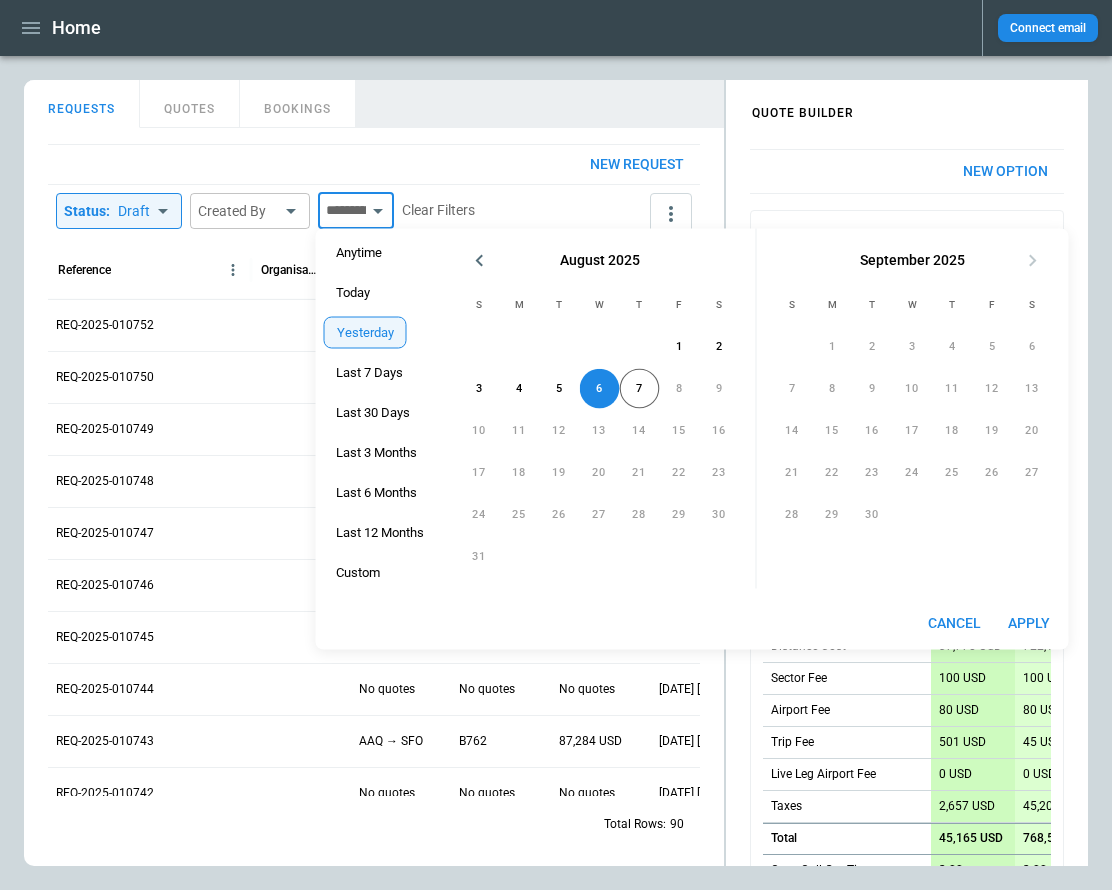 click on "Apply" at bounding box center (1029, 623) 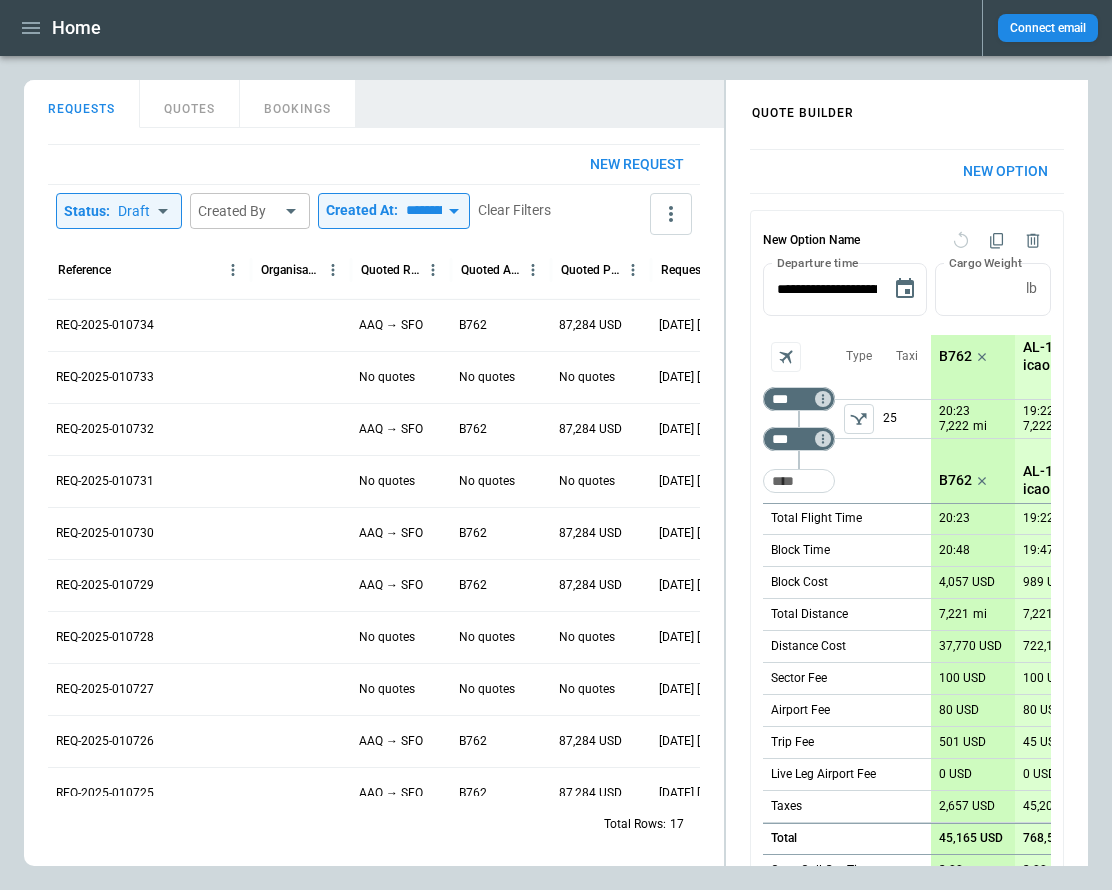 click on "*********" at bounding box center (420, 211) 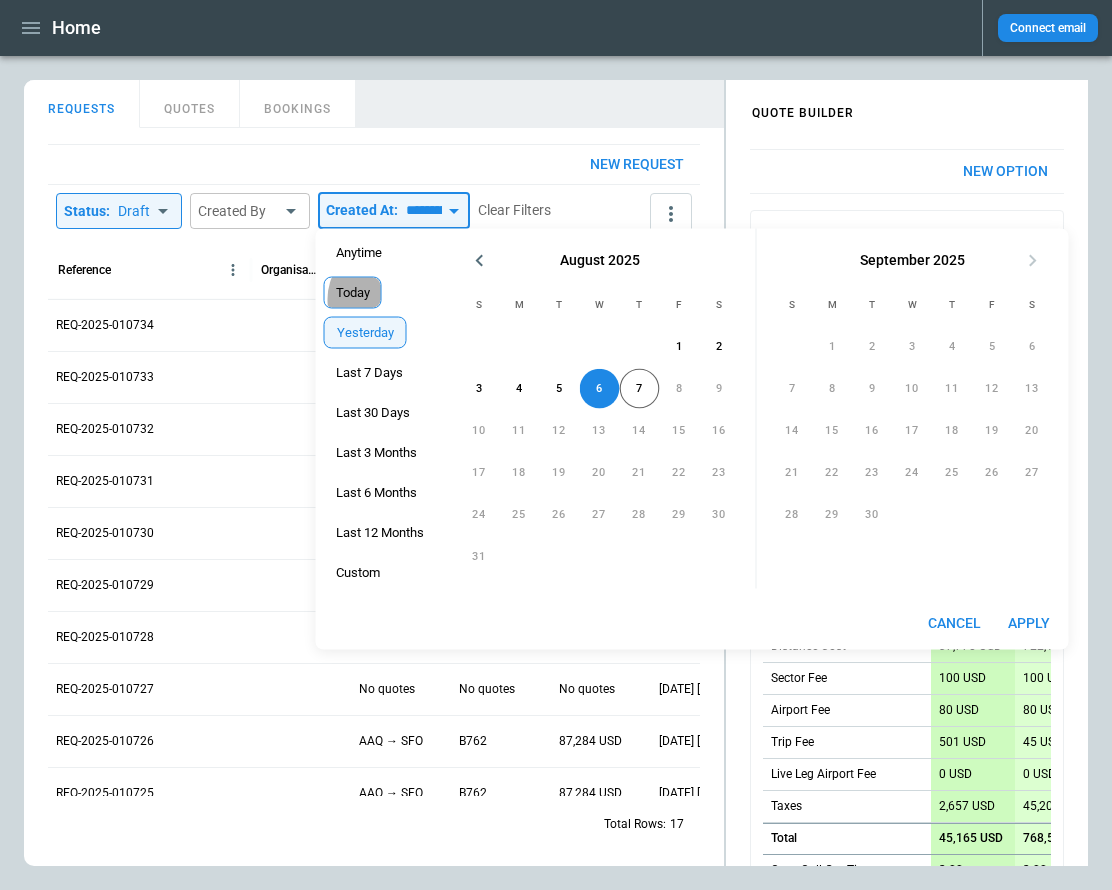 click on "Today" at bounding box center (353, 293) 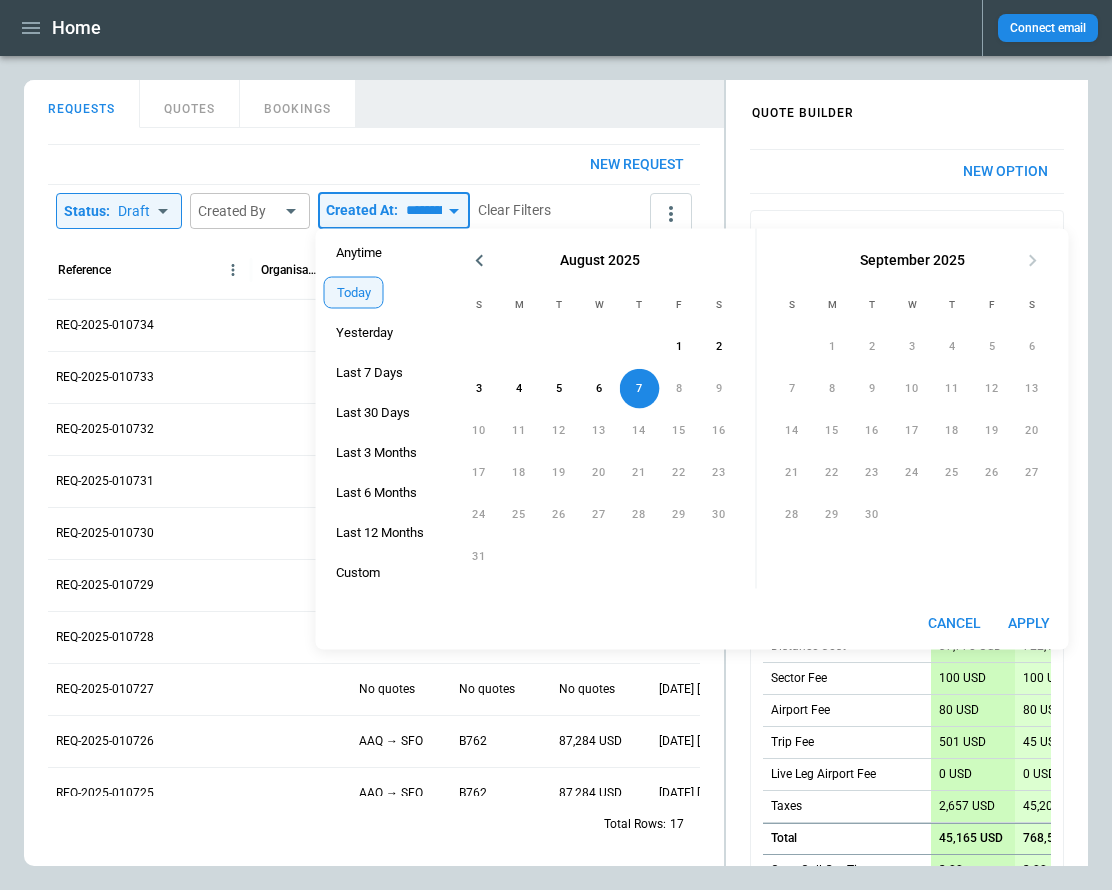 click on "Apply" at bounding box center (1029, 623) 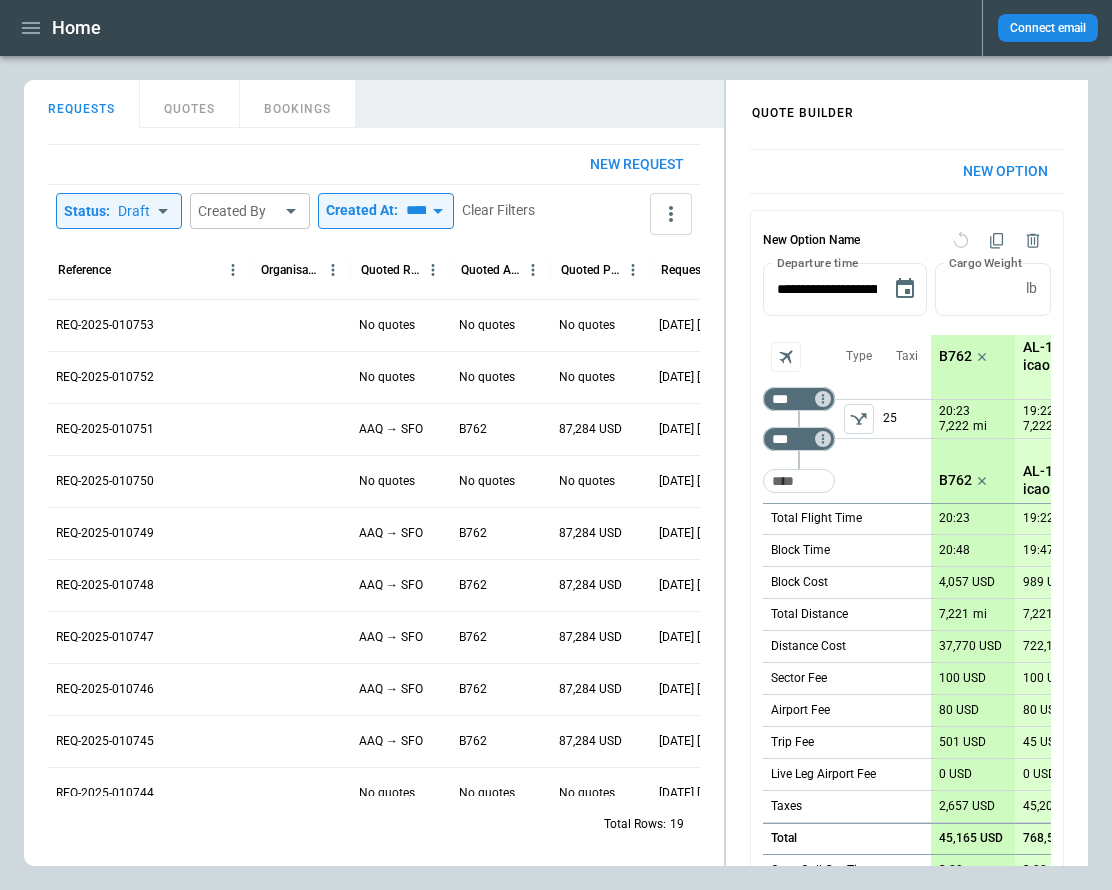 click on "REQUESTS QUOTES BOOKINGS" at bounding box center (374, 101) 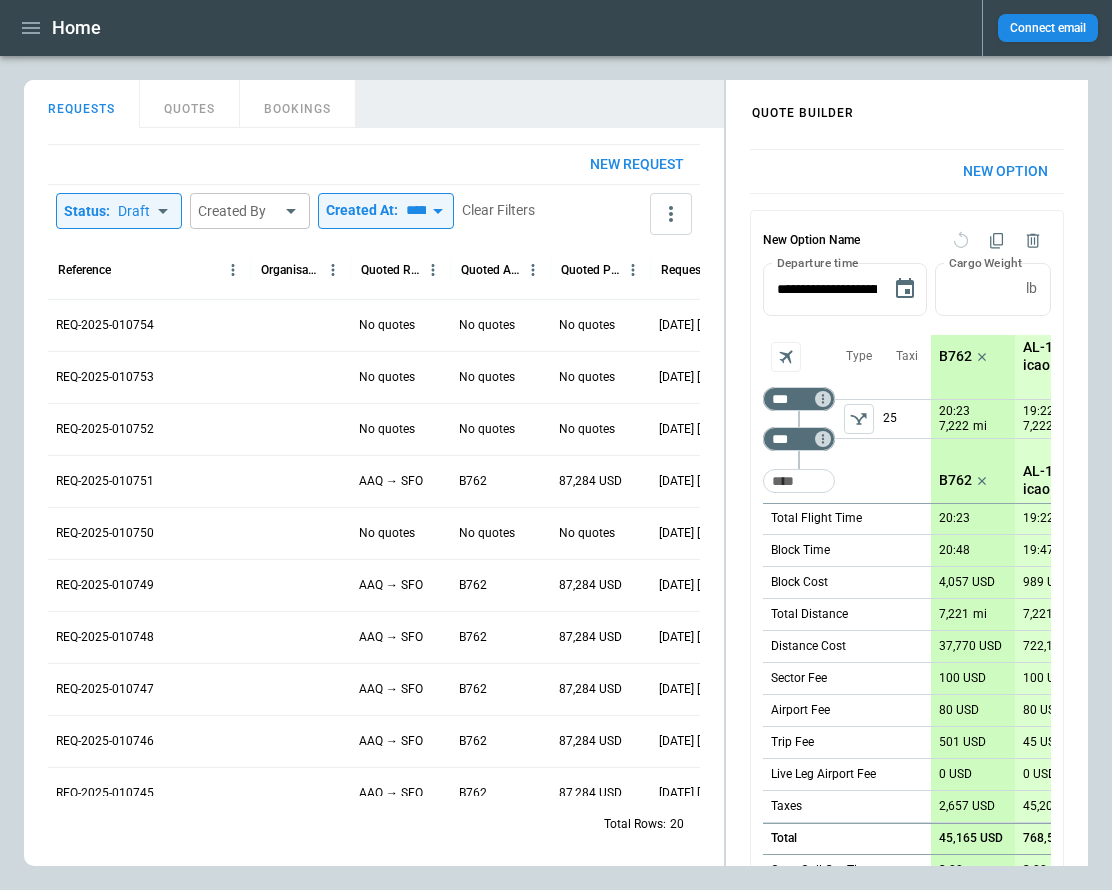 click on "QUOTES" at bounding box center [190, 104] 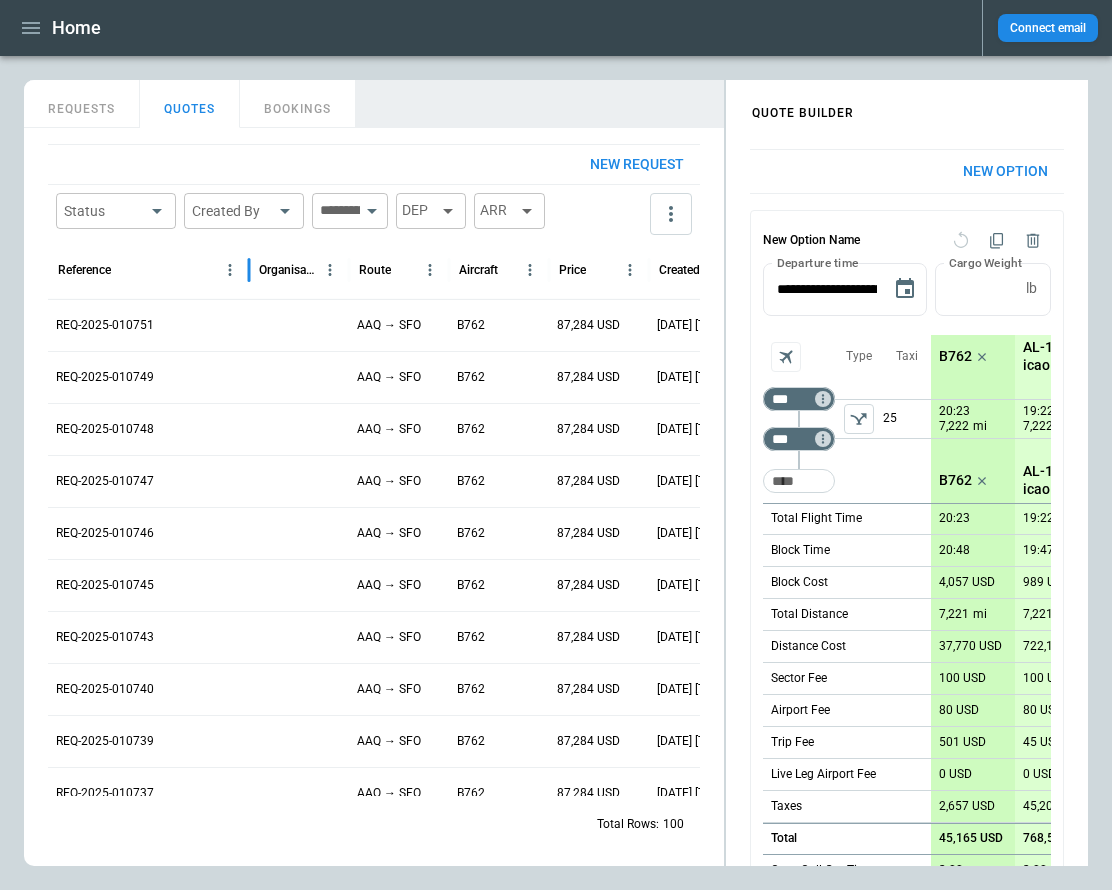 drag, startPoint x: 150, startPoint y: 271, endPoint x: 251, endPoint y: 274, distance: 101.04455 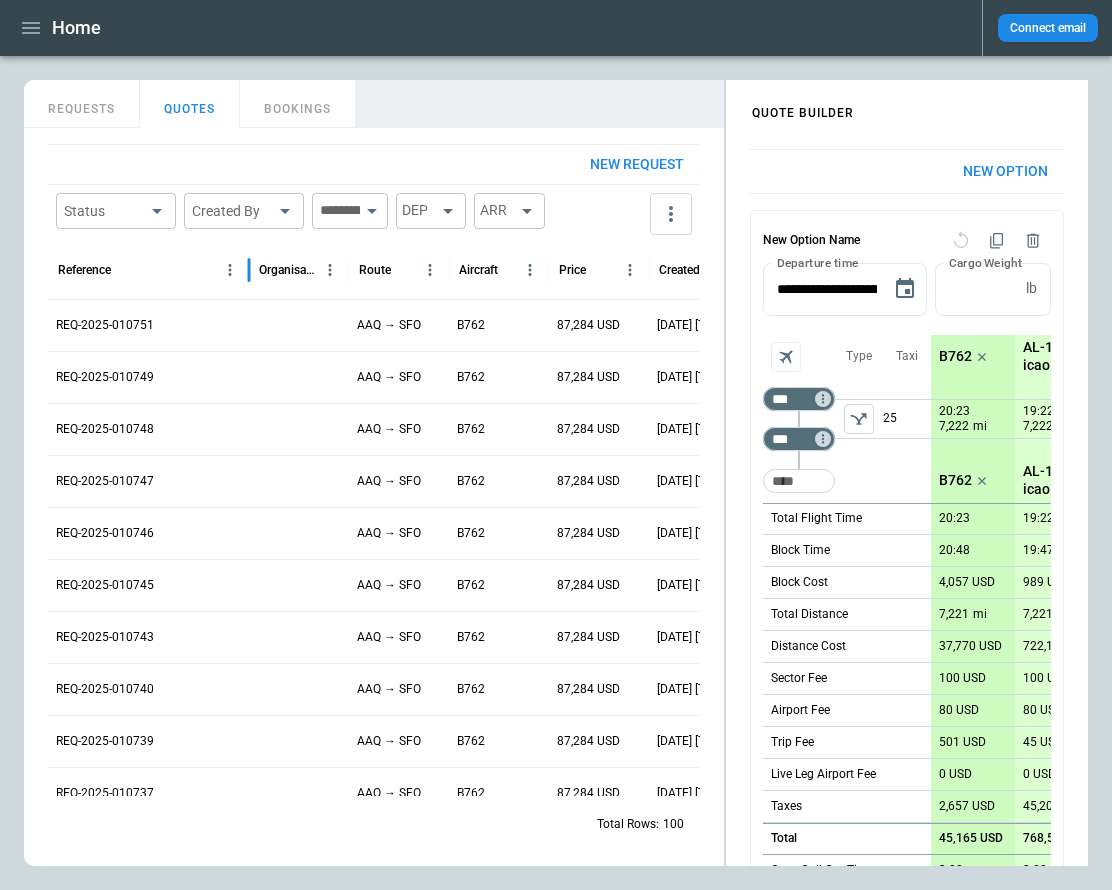 click at bounding box center (249, 270) 